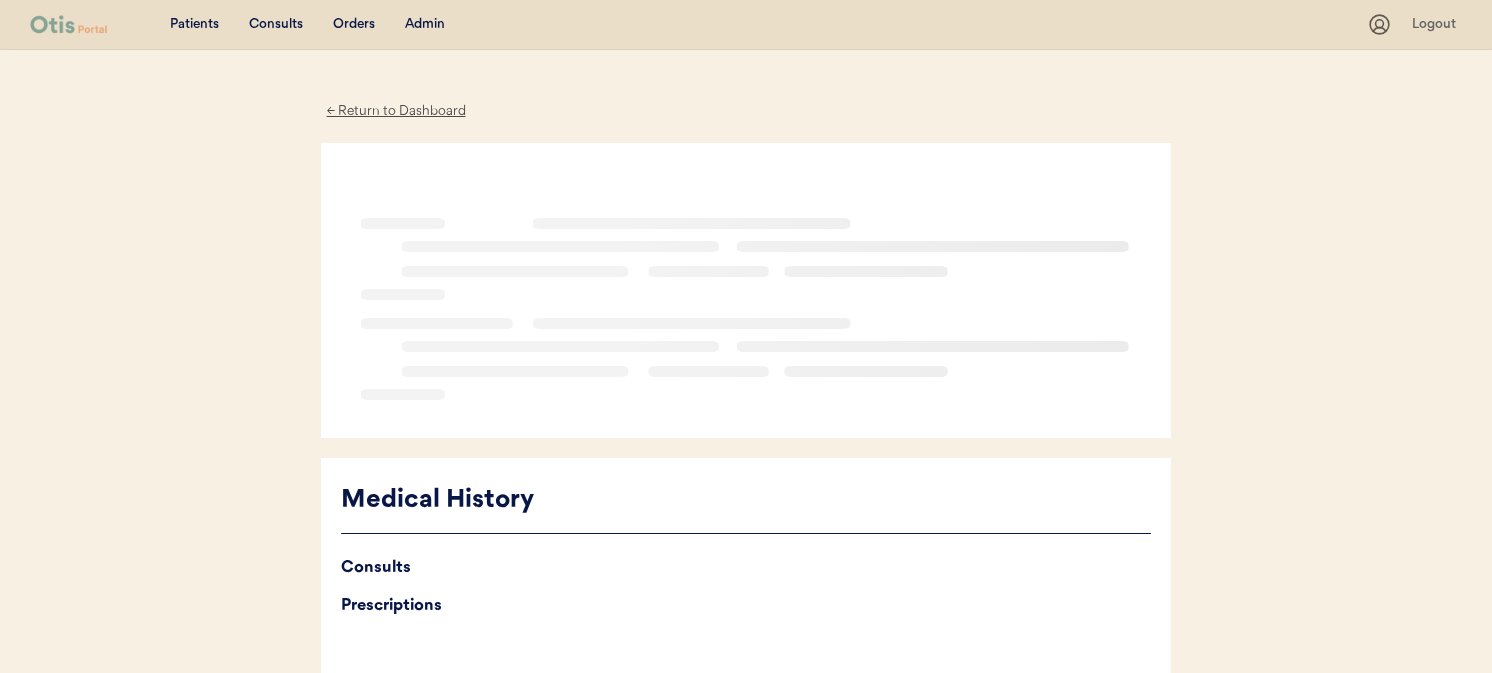 scroll, scrollTop: 0, scrollLeft: 0, axis: both 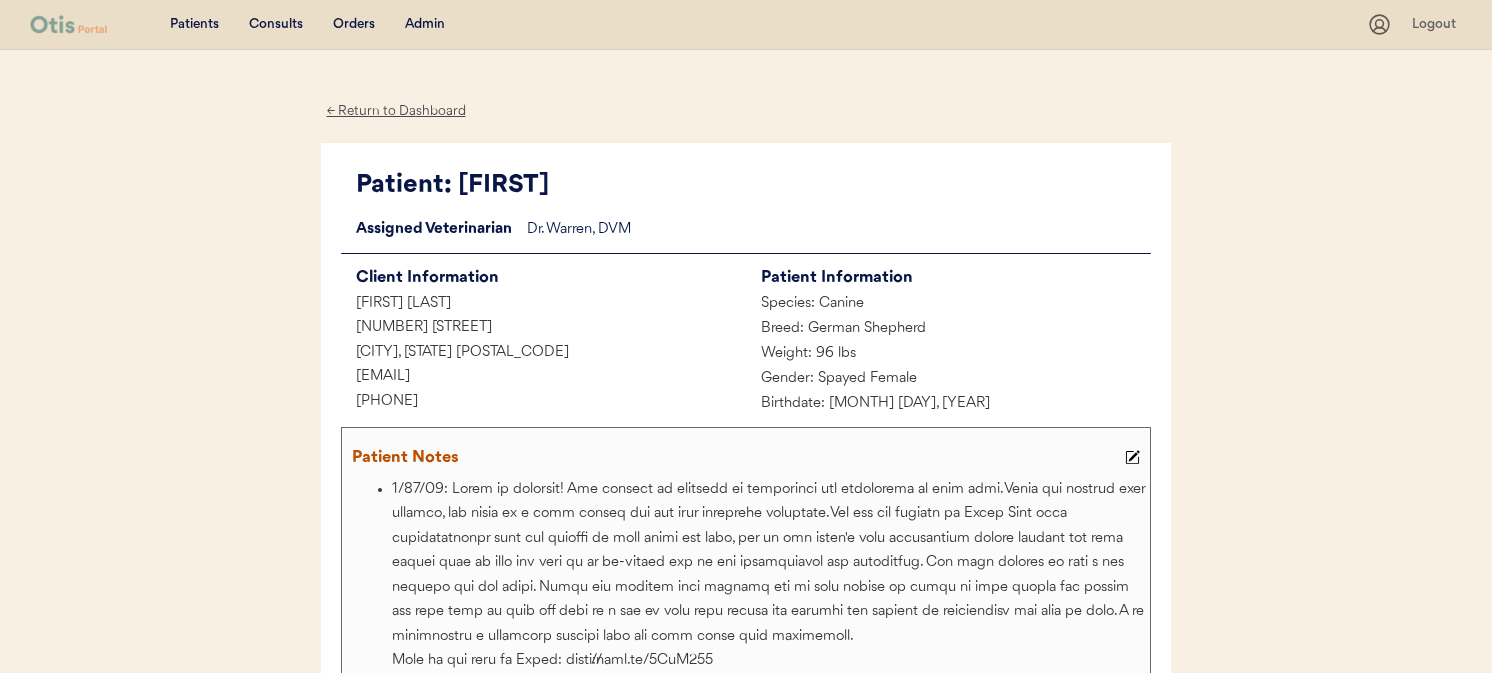 click on "Admin" at bounding box center [425, 25] 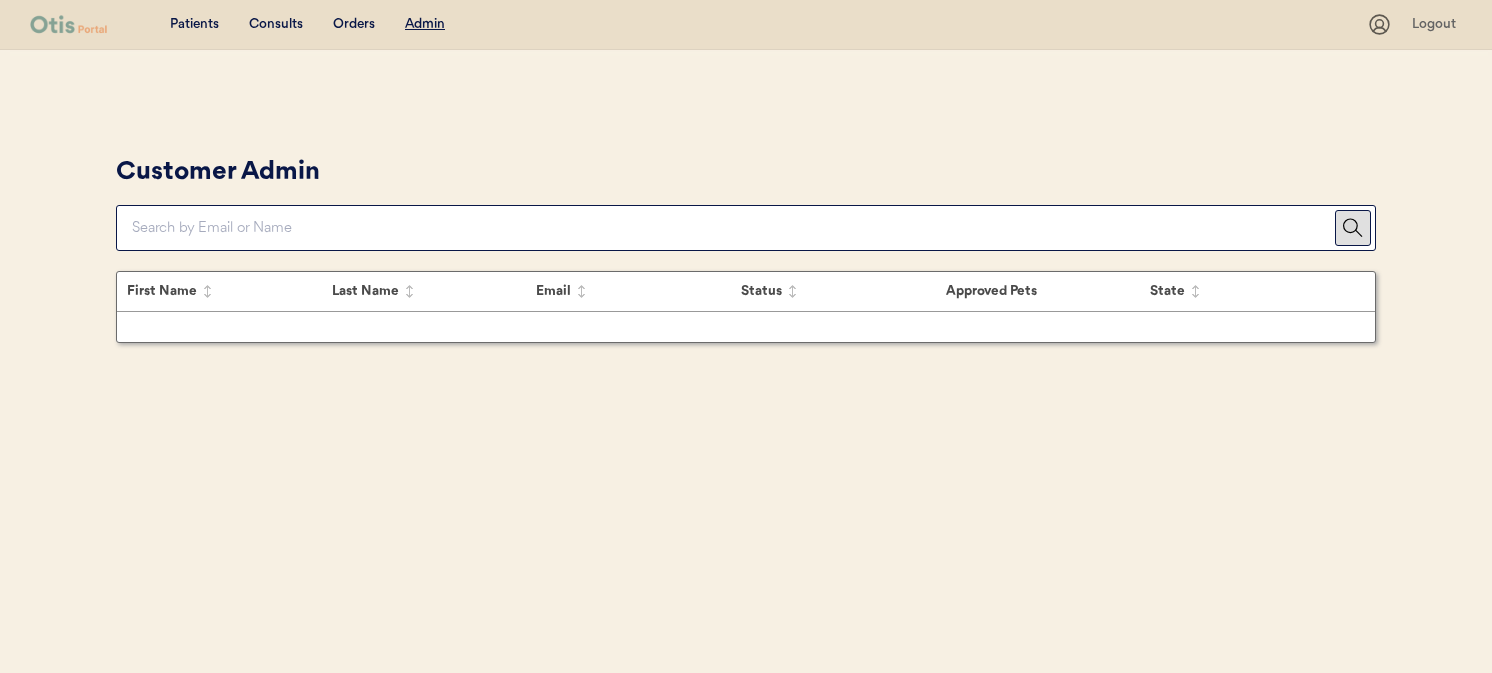scroll, scrollTop: 0, scrollLeft: 0, axis: both 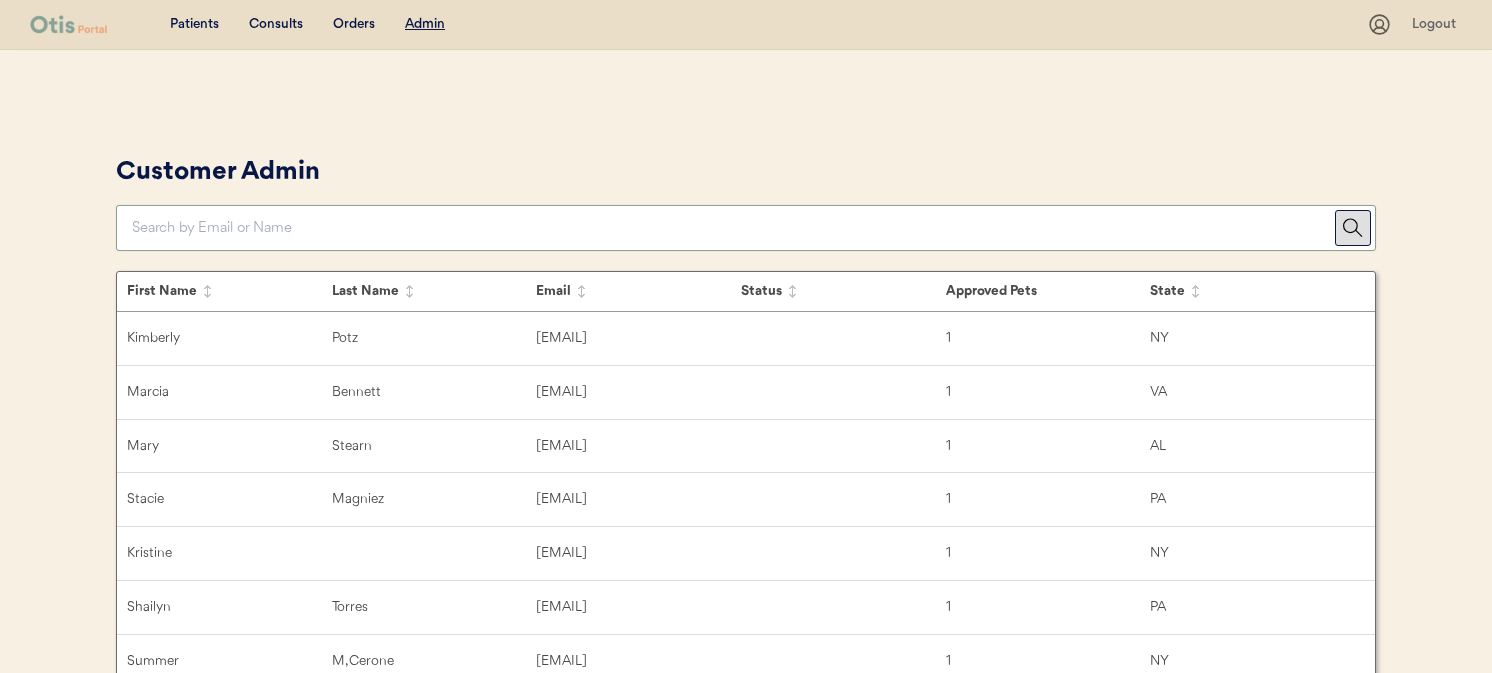 click at bounding box center (733, 228) 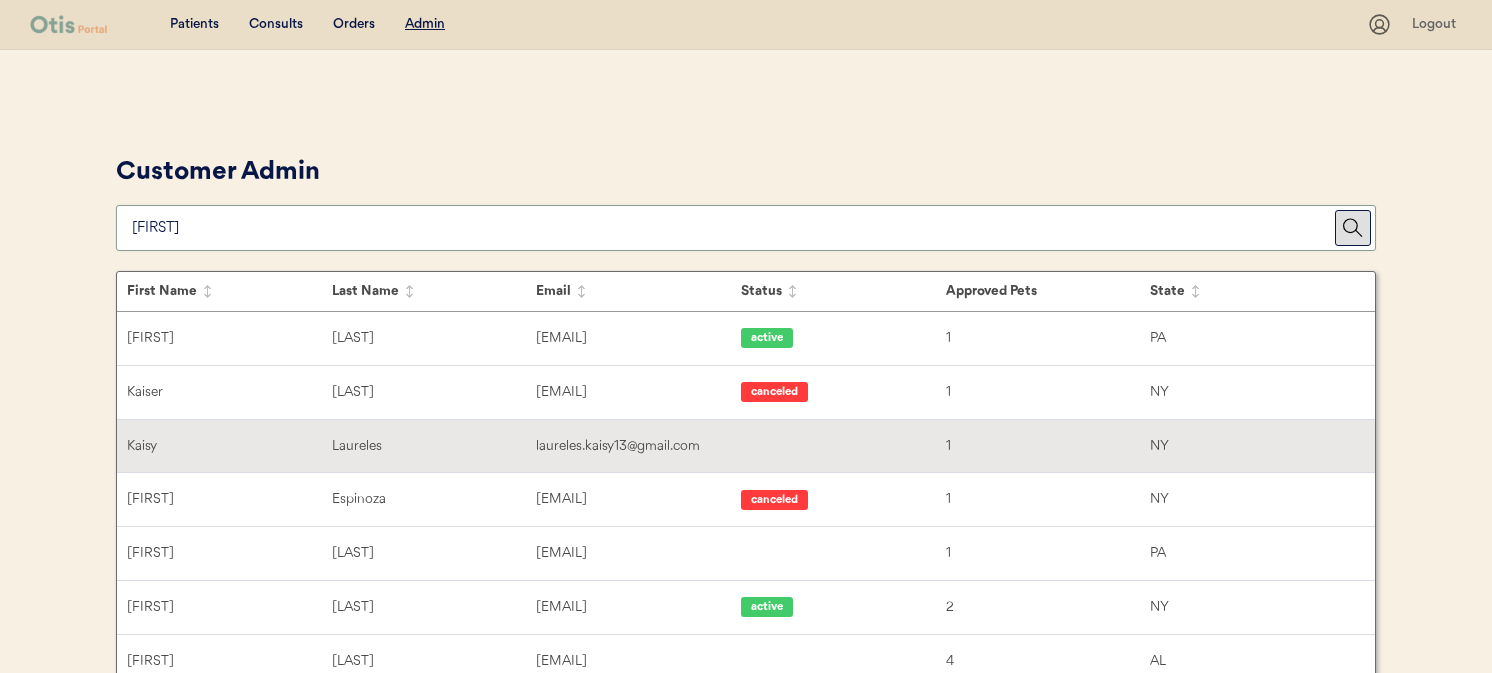type on "[FIRST]" 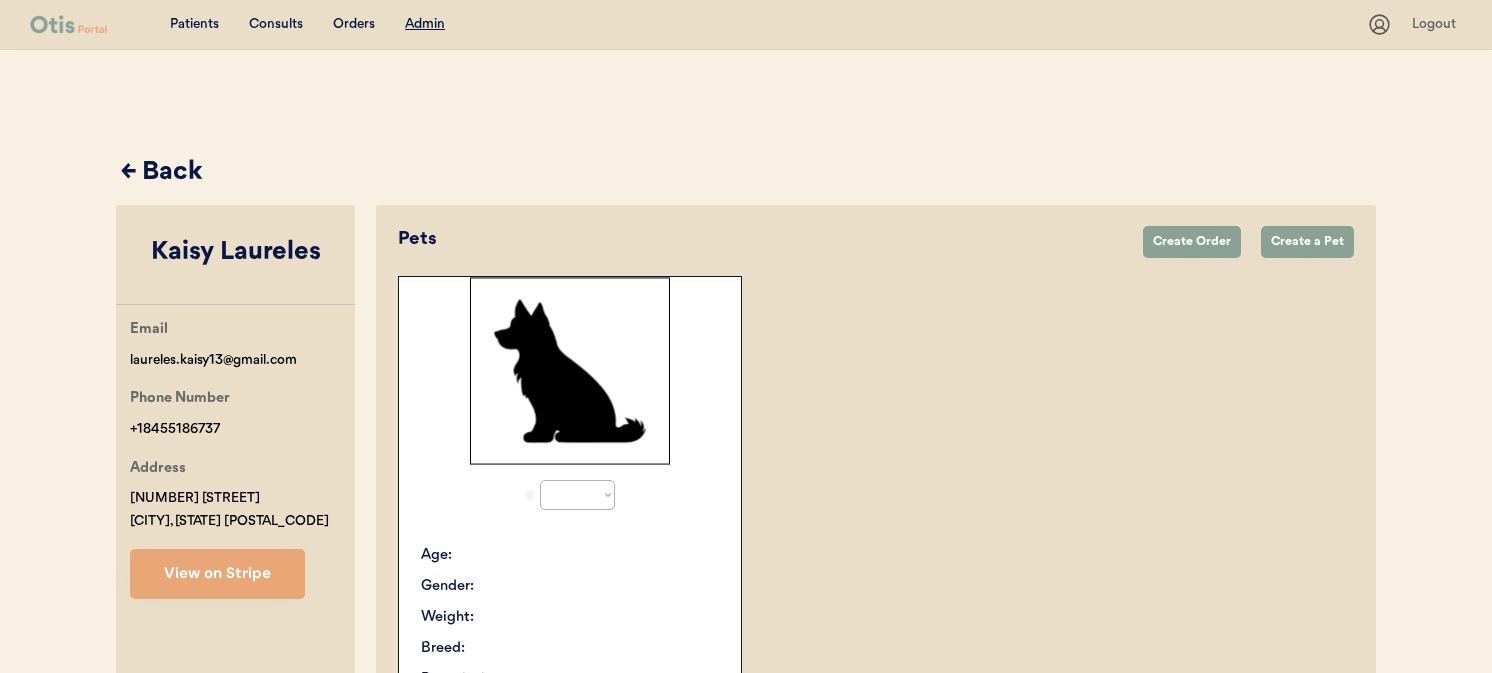 select on "true" 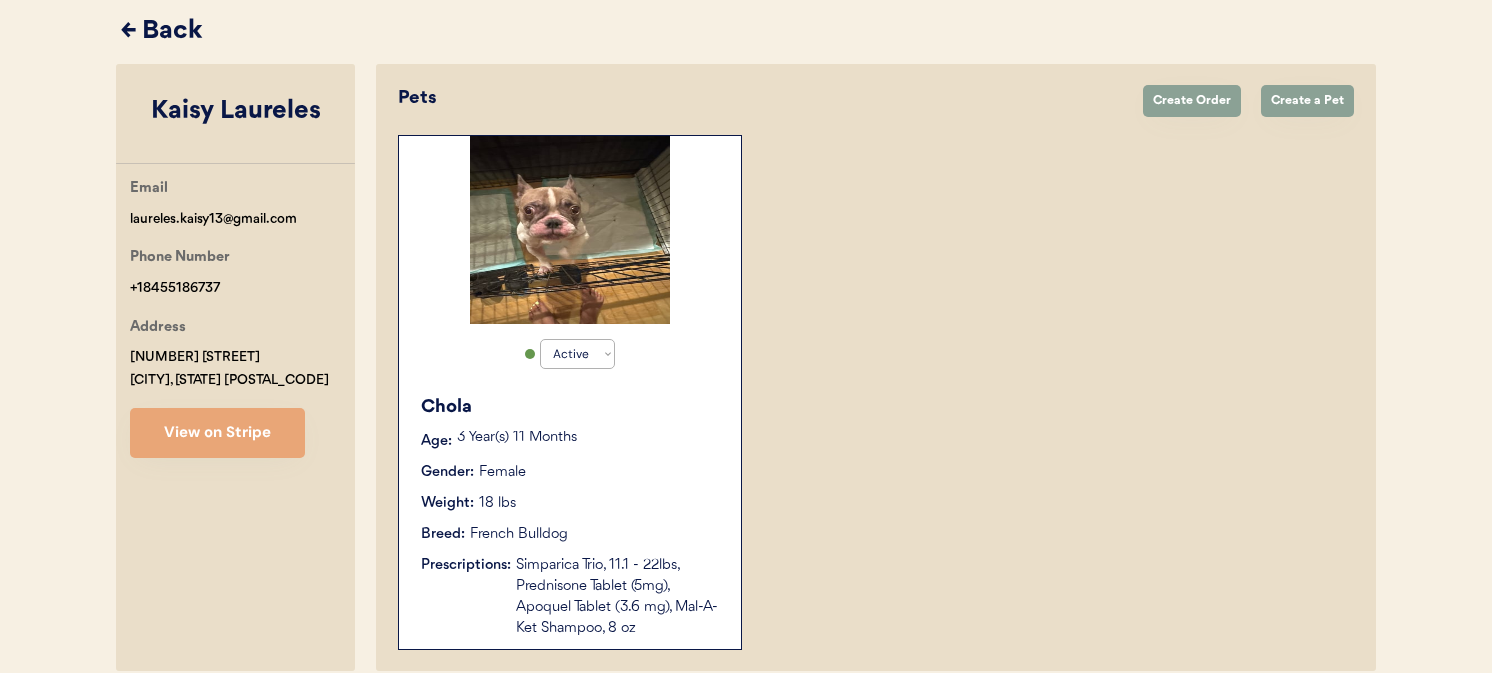 scroll, scrollTop: 143, scrollLeft: 0, axis: vertical 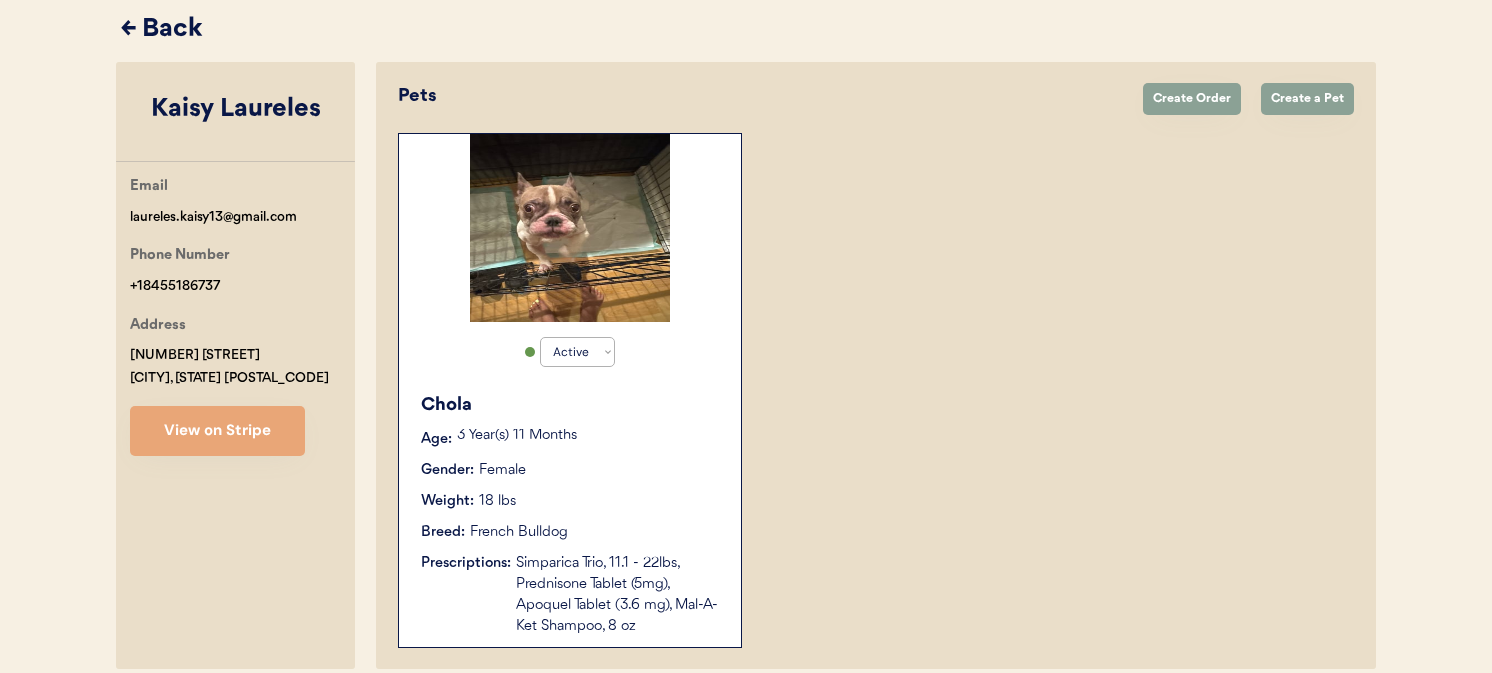 click on "Female" at bounding box center (502, 470) 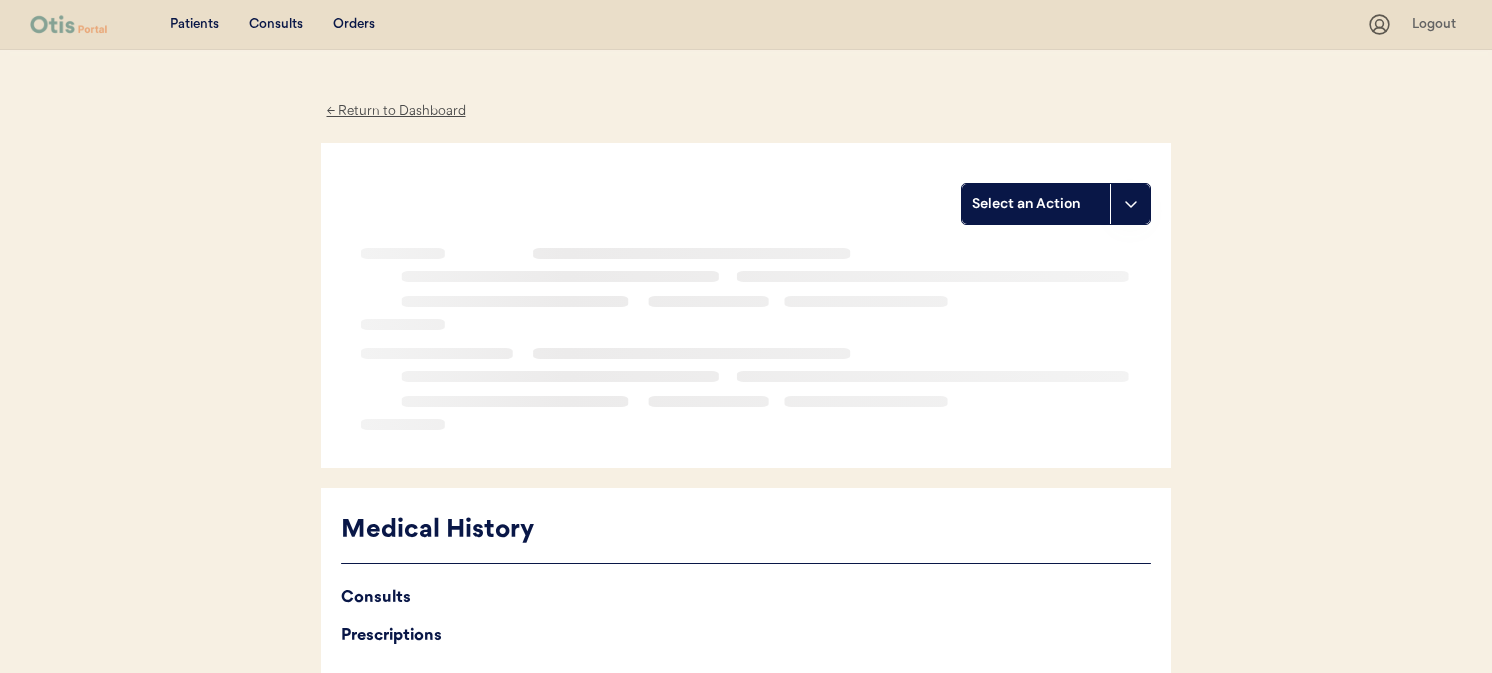 scroll, scrollTop: 0, scrollLeft: 0, axis: both 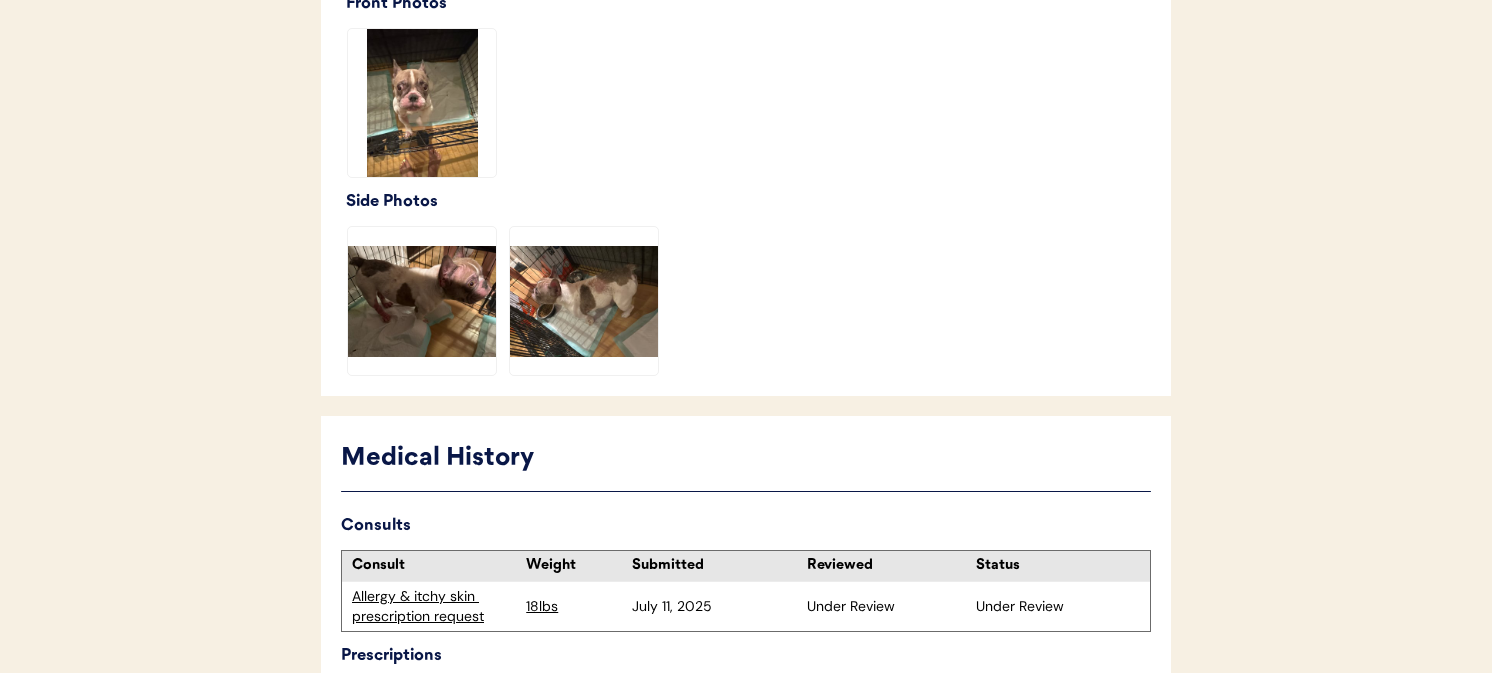 click 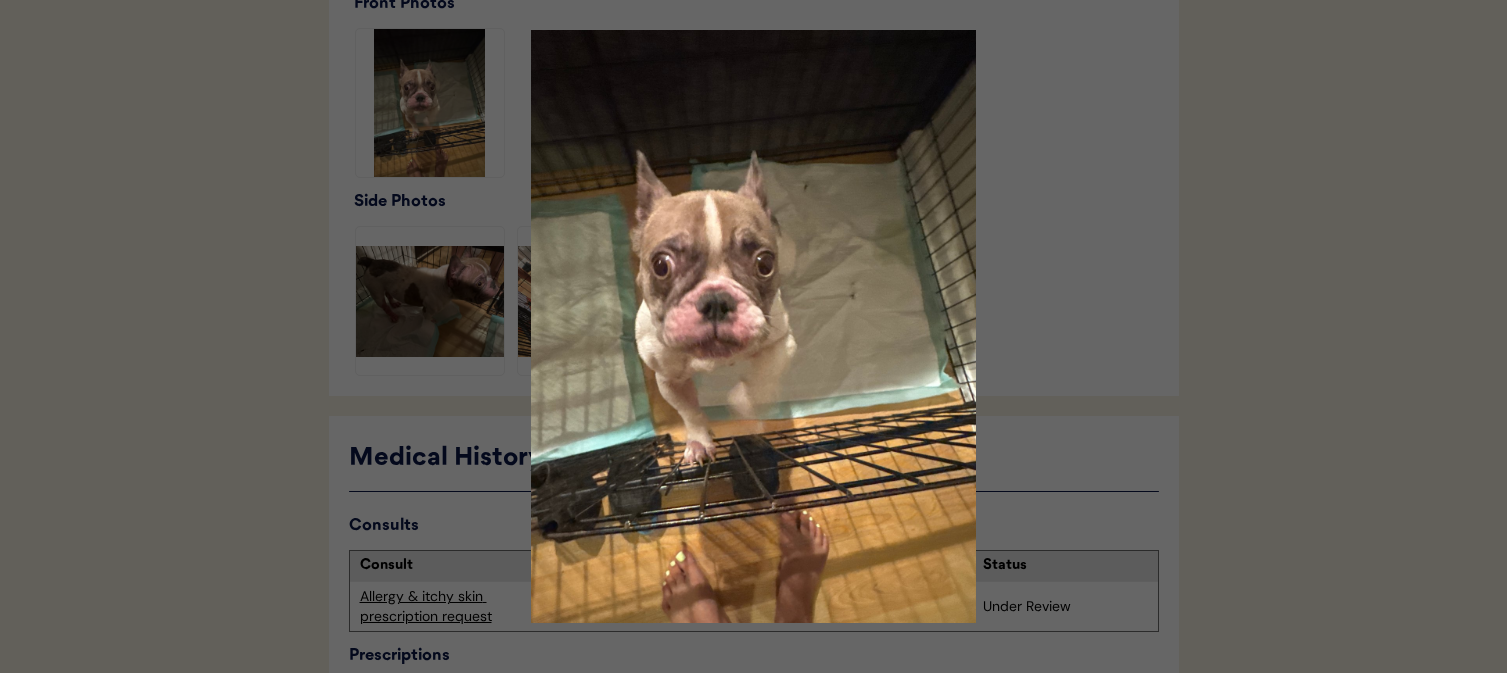 click at bounding box center [753, 336] 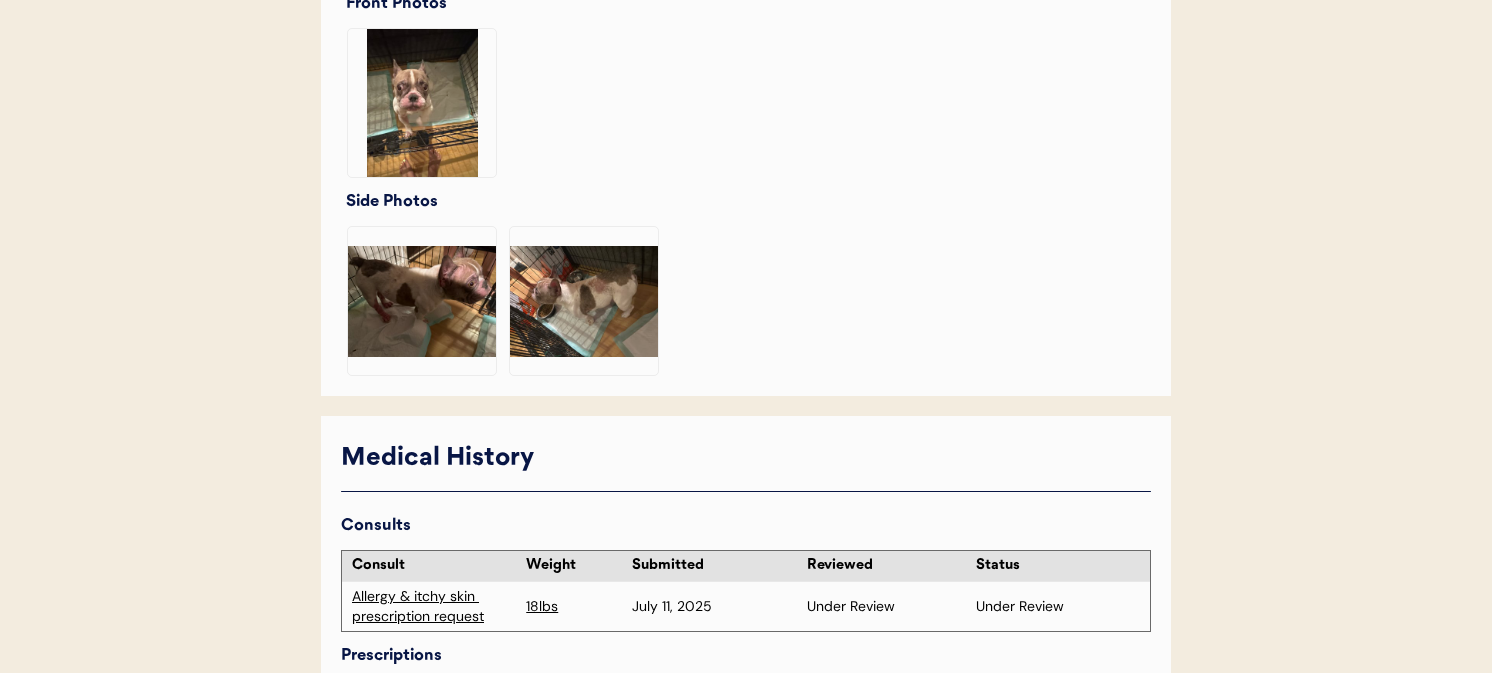 scroll, scrollTop: 810, scrollLeft: 0, axis: vertical 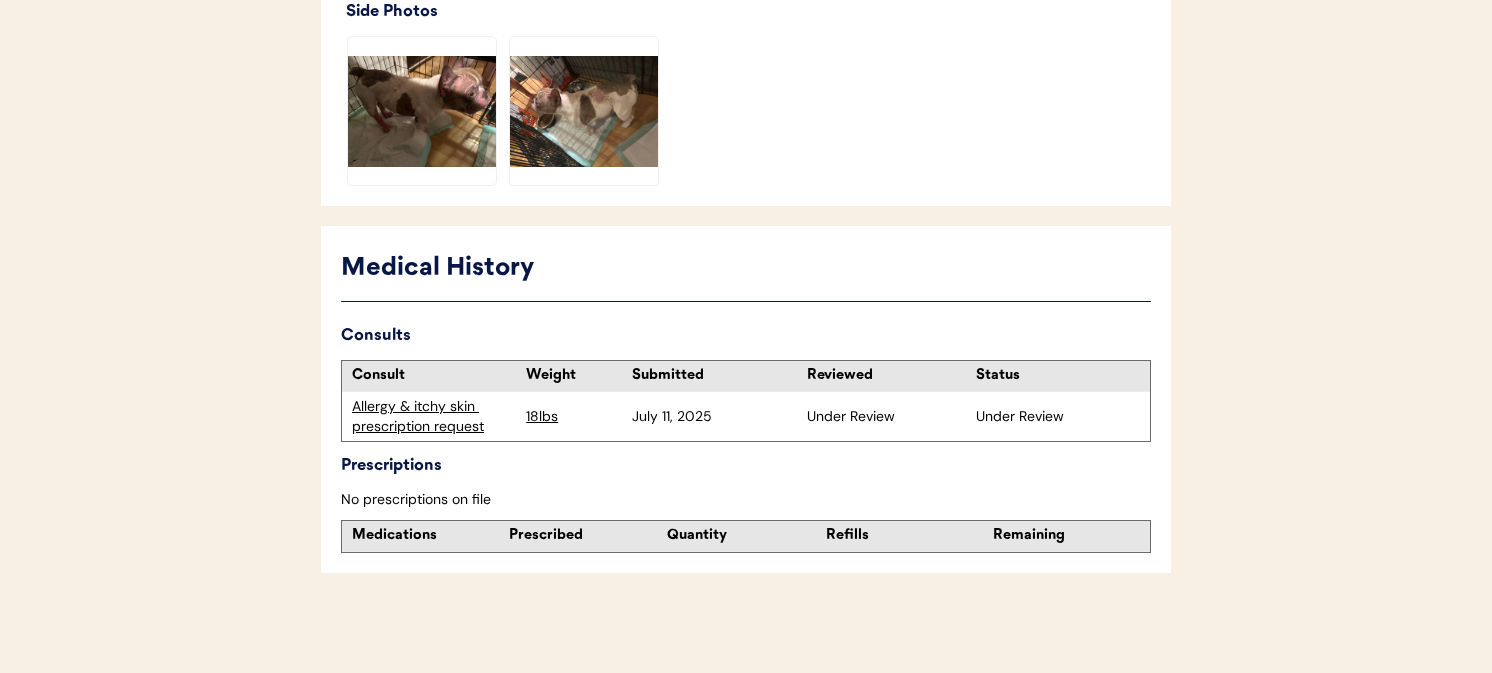 click on "Allergy & itchy skin prescription request" at bounding box center [434, 416] 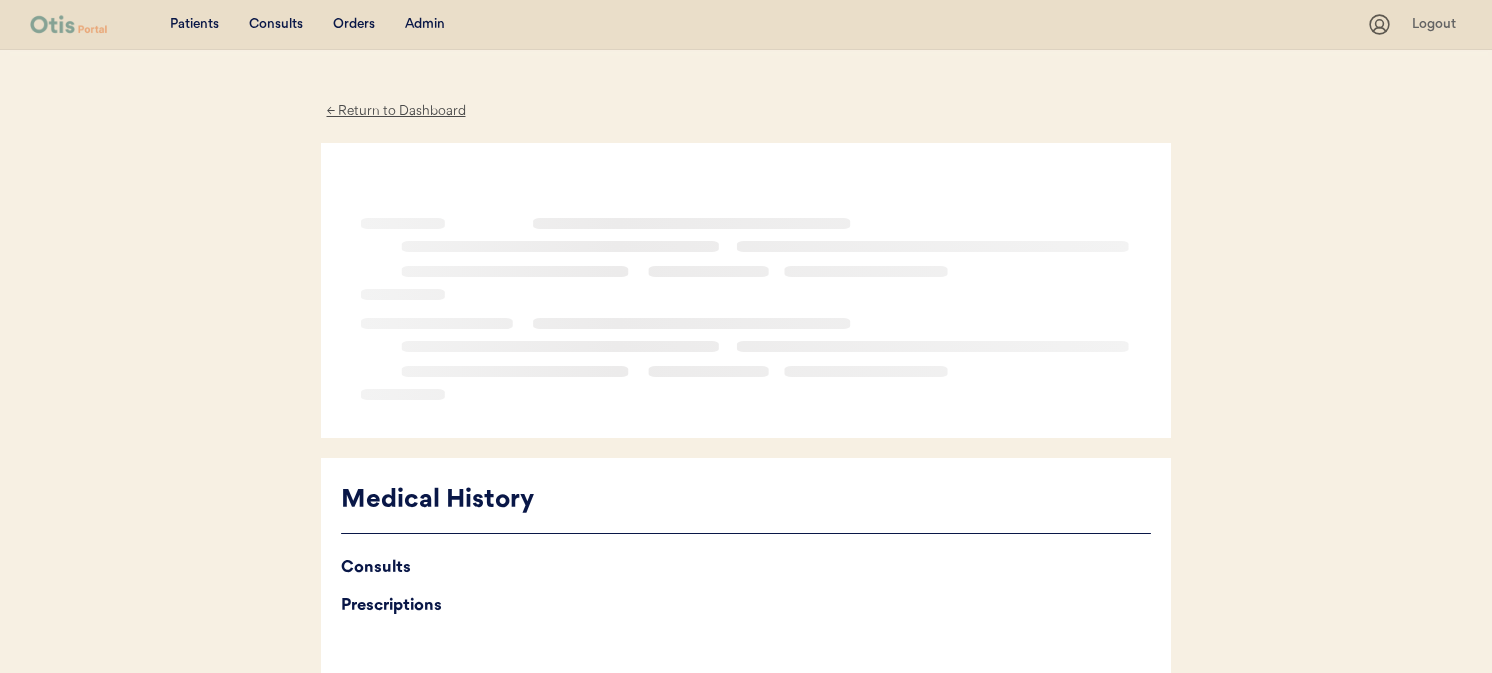 scroll, scrollTop: 0, scrollLeft: 0, axis: both 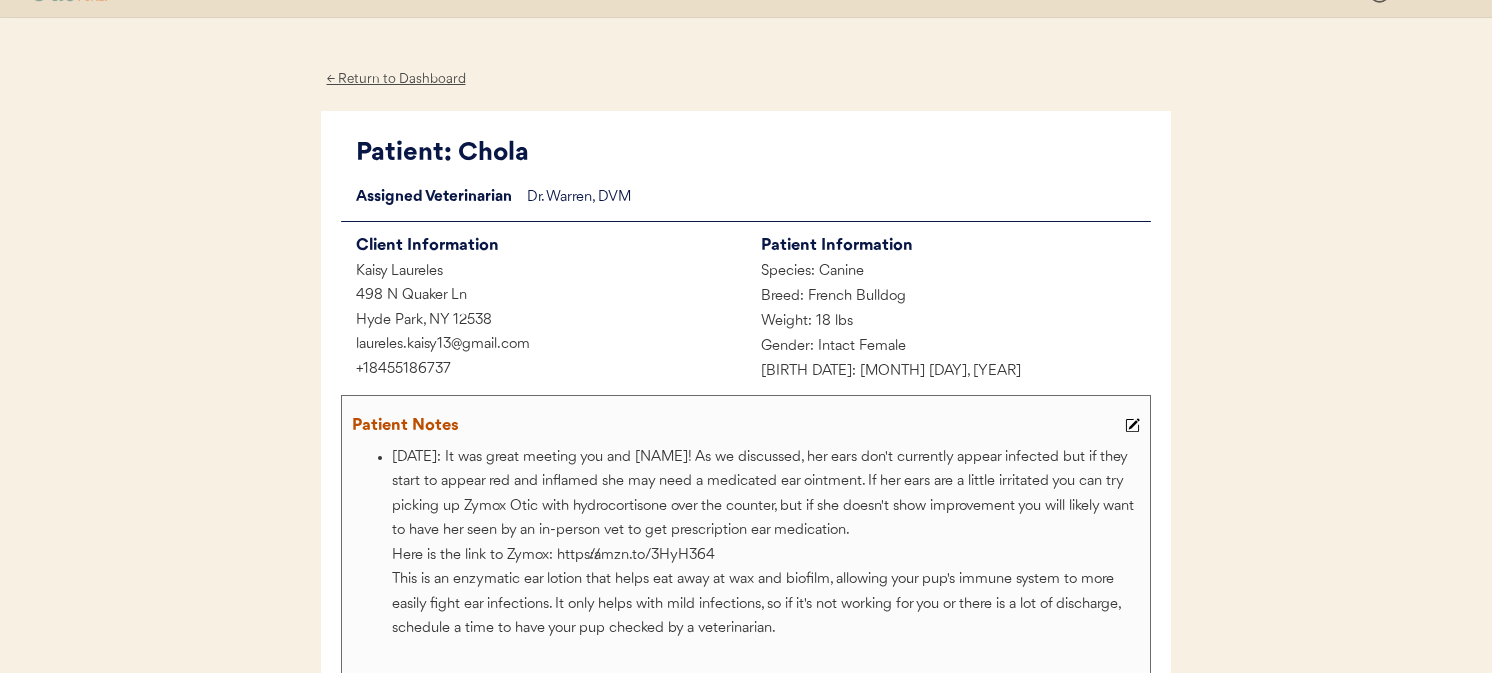 click on "← Return to Dashboard" at bounding box center (396, 79) 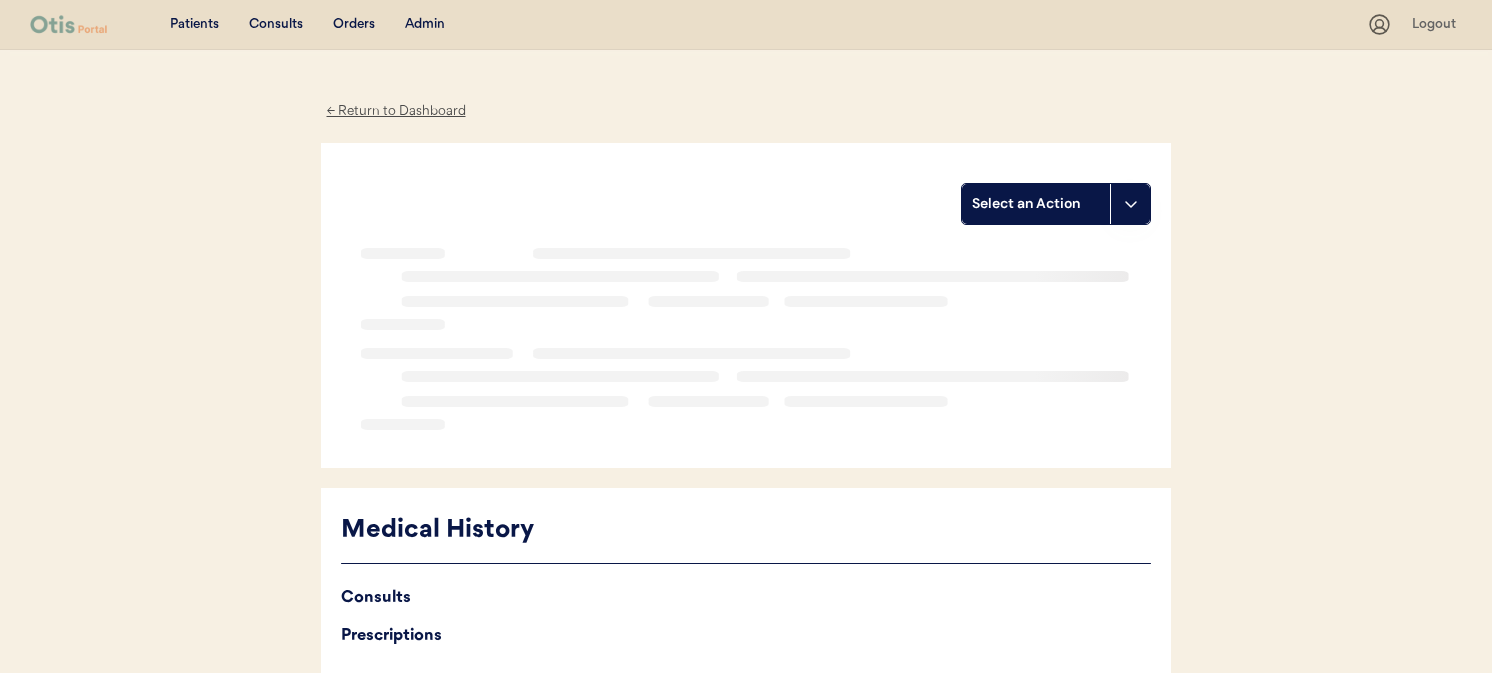 scroll, scrollTop: 195, scrollLeft: 0, axis: vertical 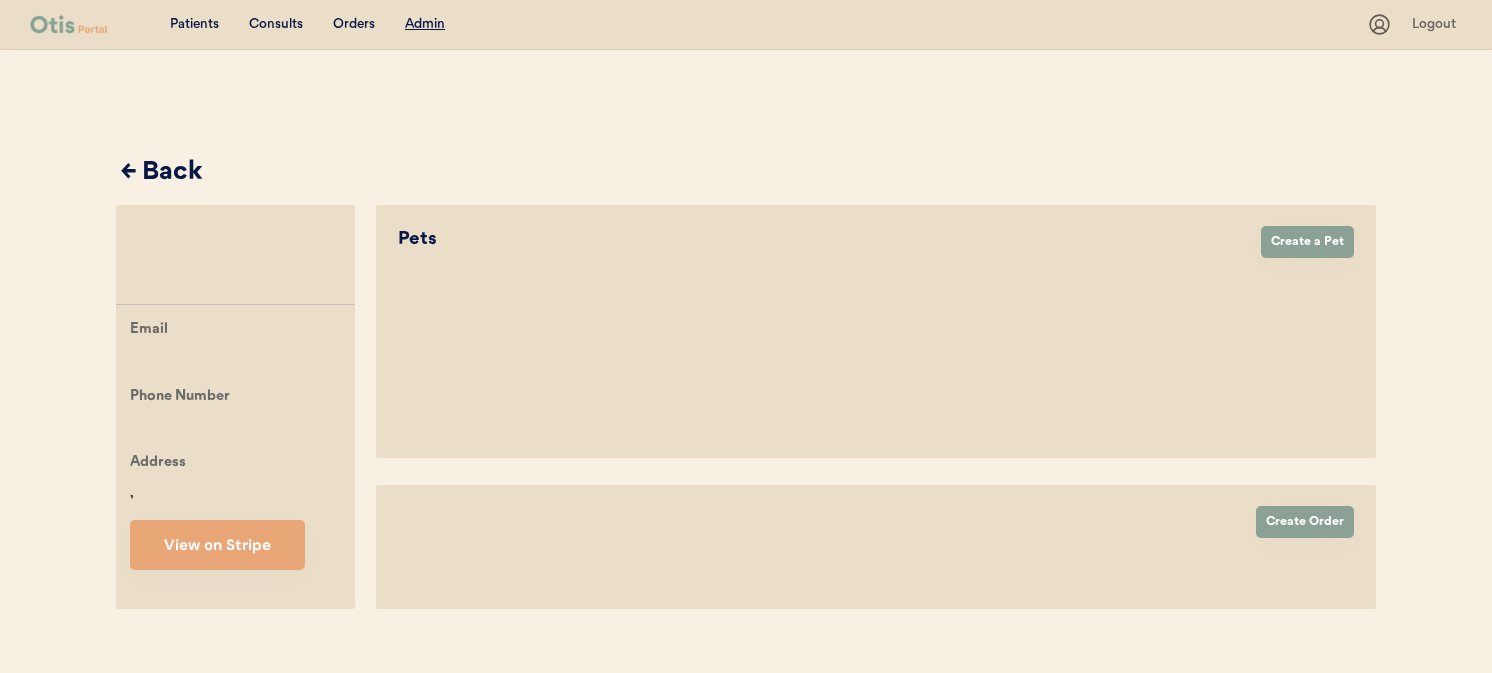 select on "true" 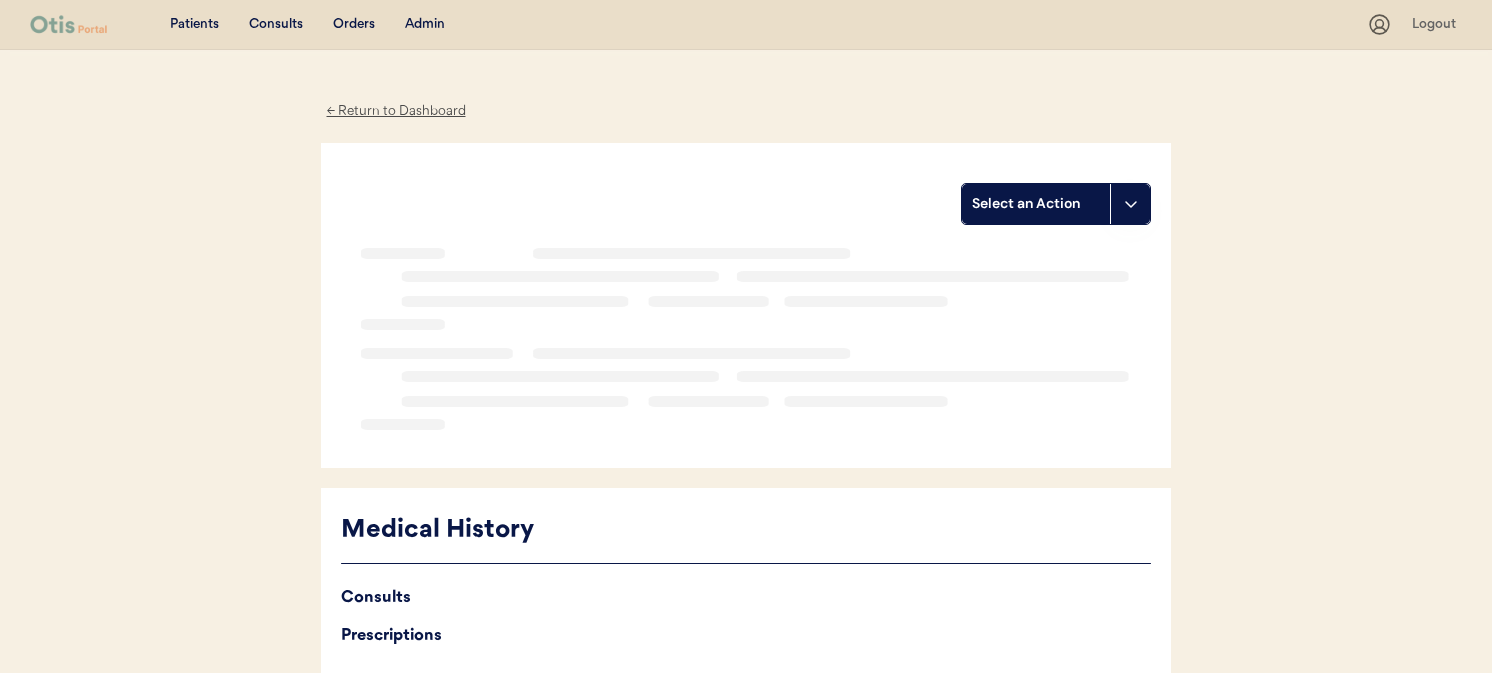 scroll, scrollTop: 195, scrollLeft: 0, axis: vertical 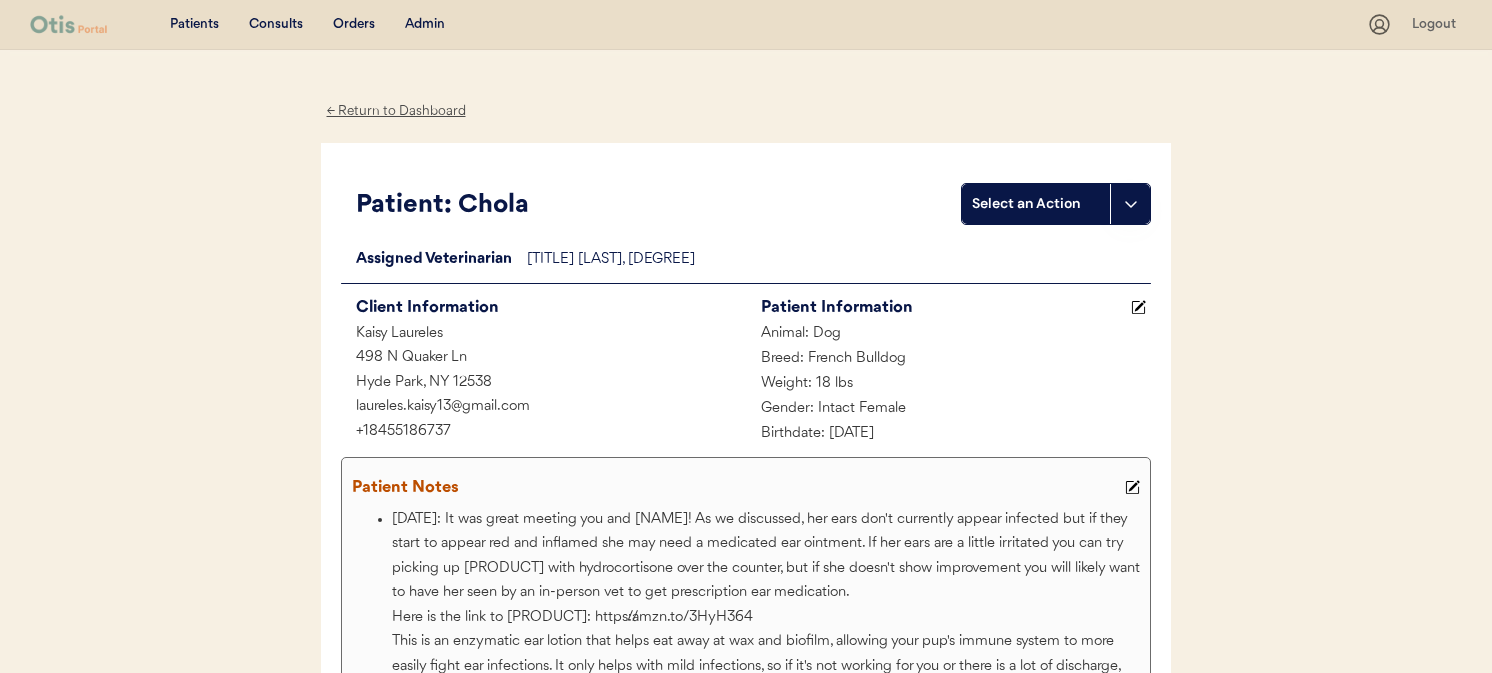 click on "Admin" at bounding box center [425, 25] 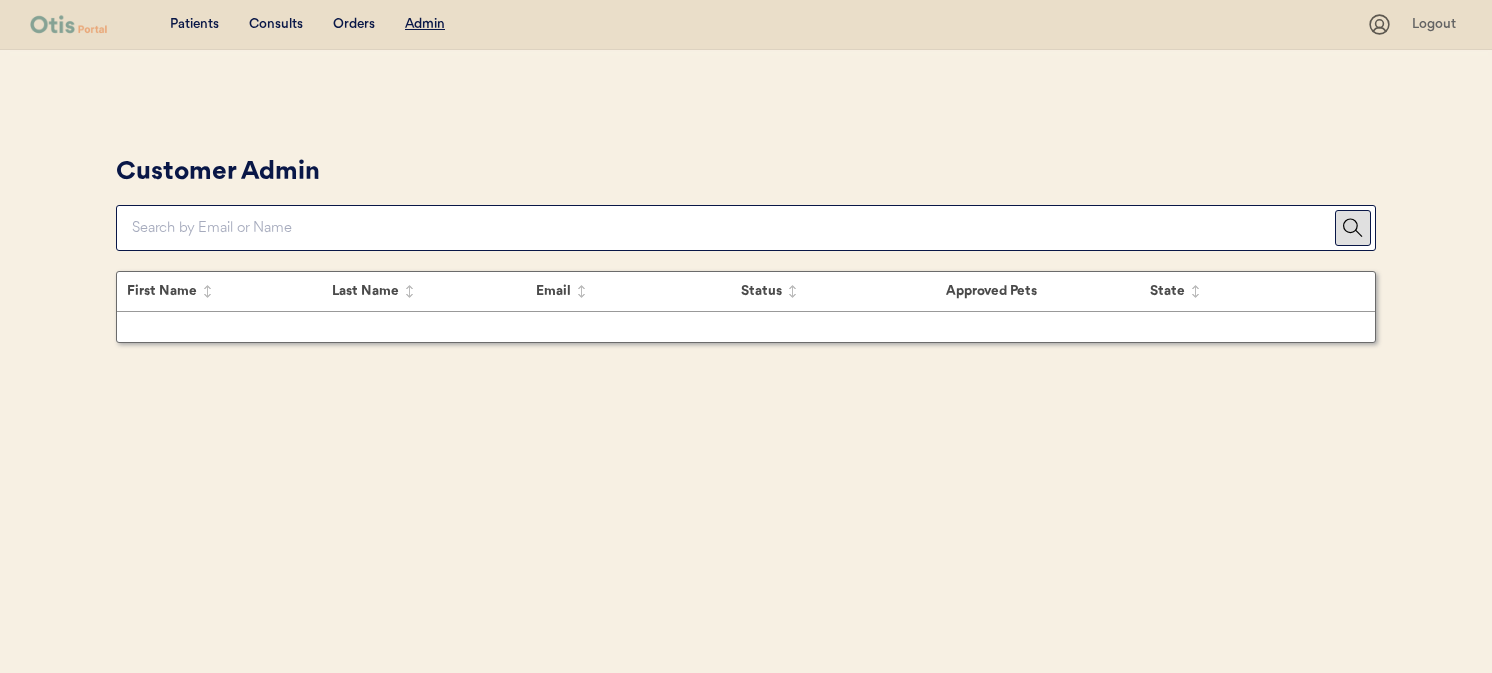 scroll, scrollTop: 0, scrollLeft: 0, axis: both 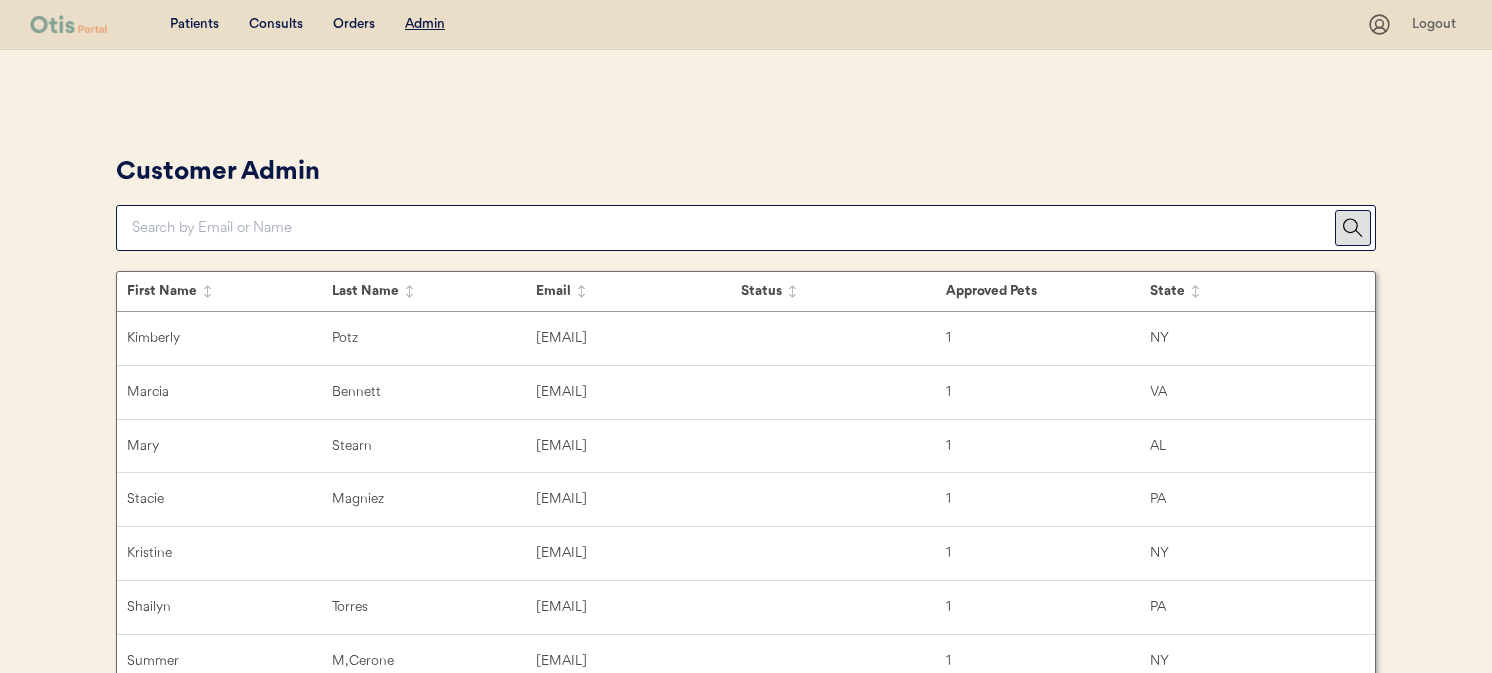 click at bounding box center [733, 228] 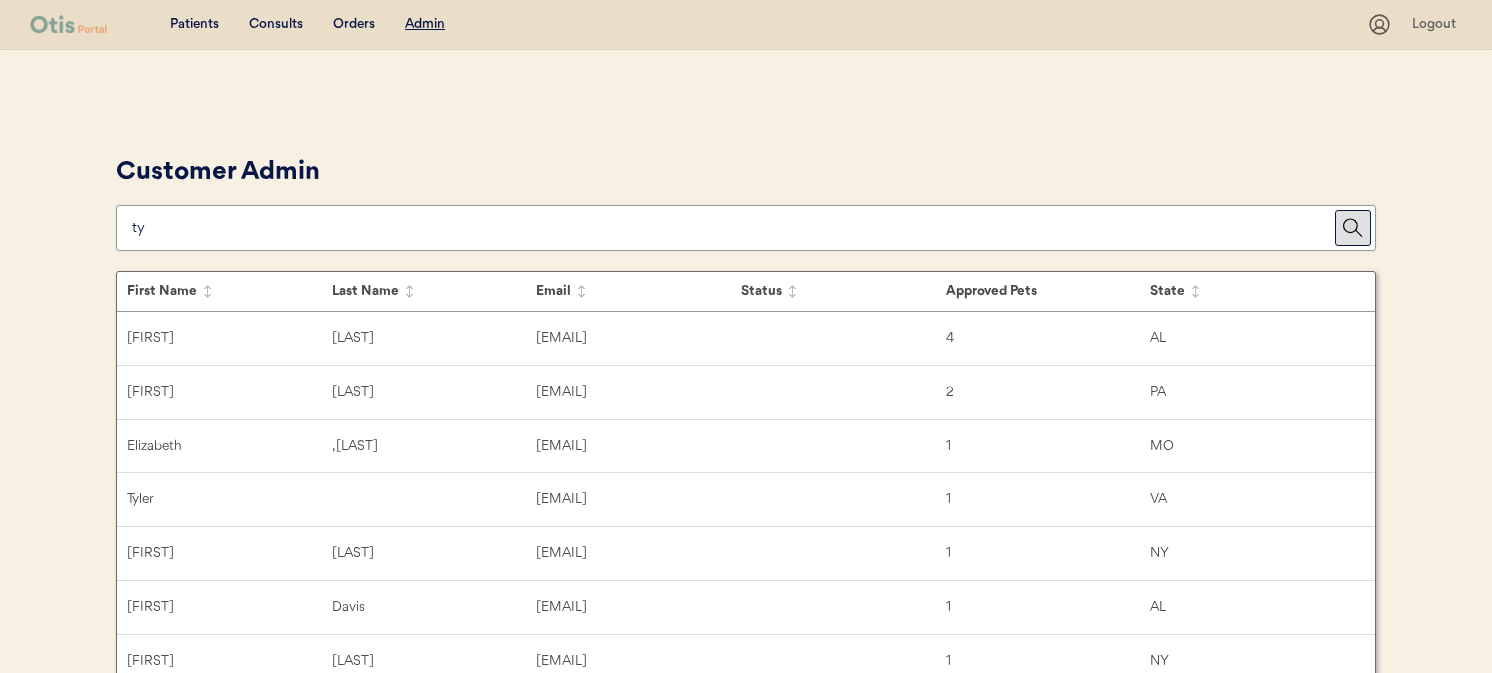 type on "t" 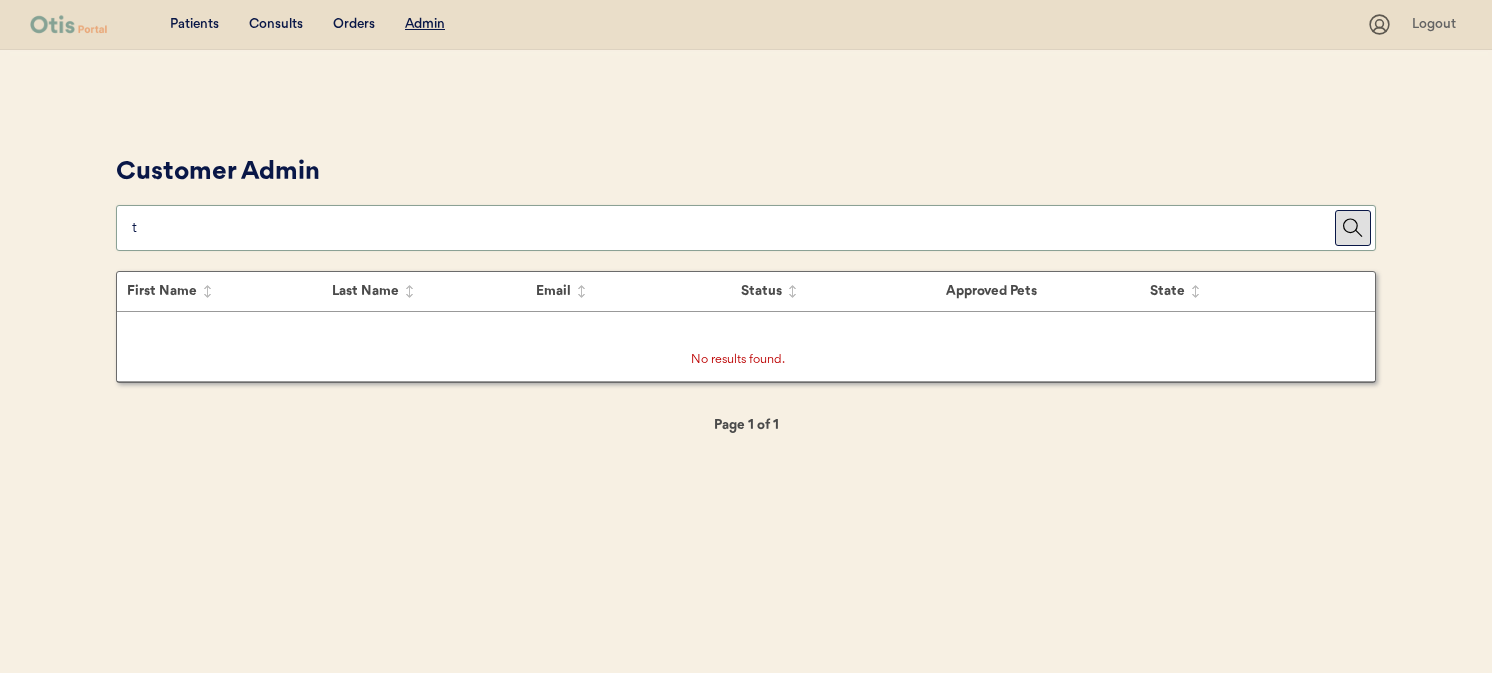 type 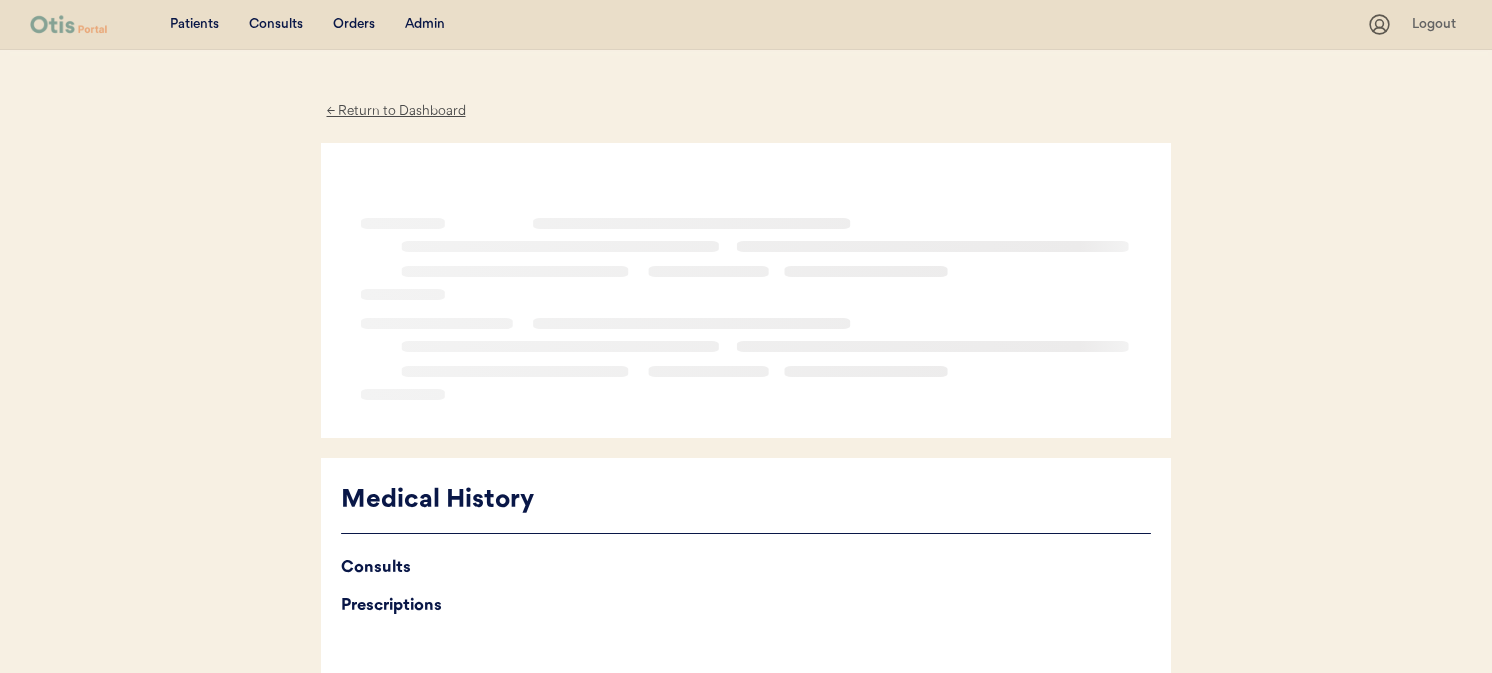 scroll, scrollTop: 0, scrollLeft: 0, axis: both 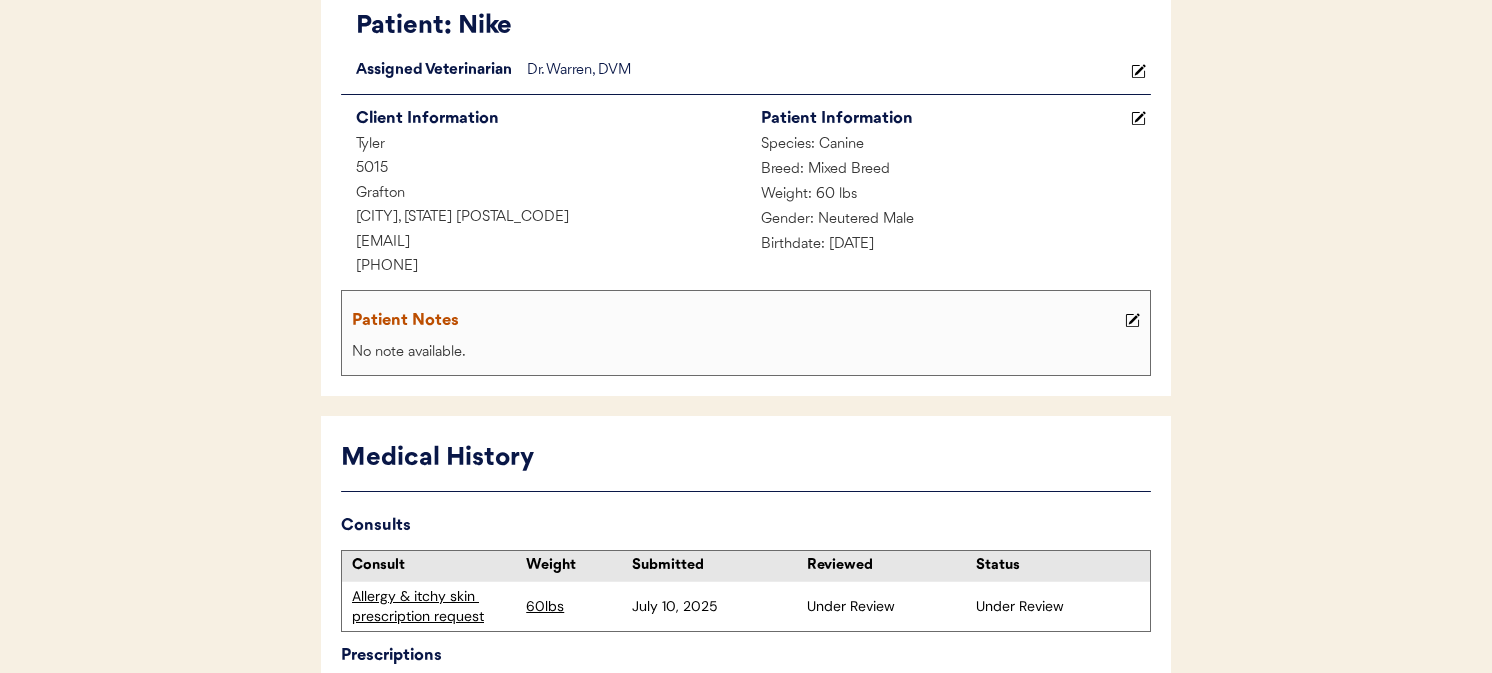 click on "Allergy & itchy skin prescription request" at bounding box center (434, 606) 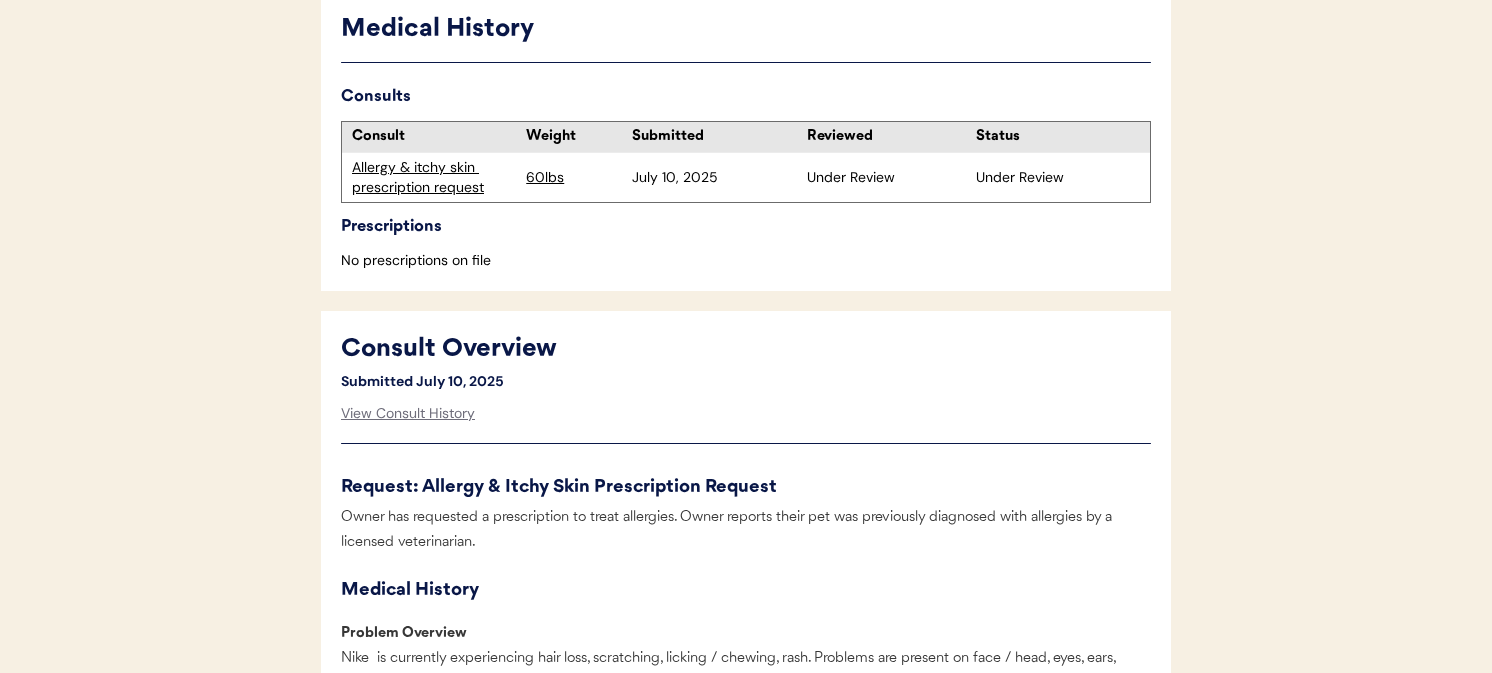 scroll, scrollTop: 589, scrollLeft: 0, axis: vertical 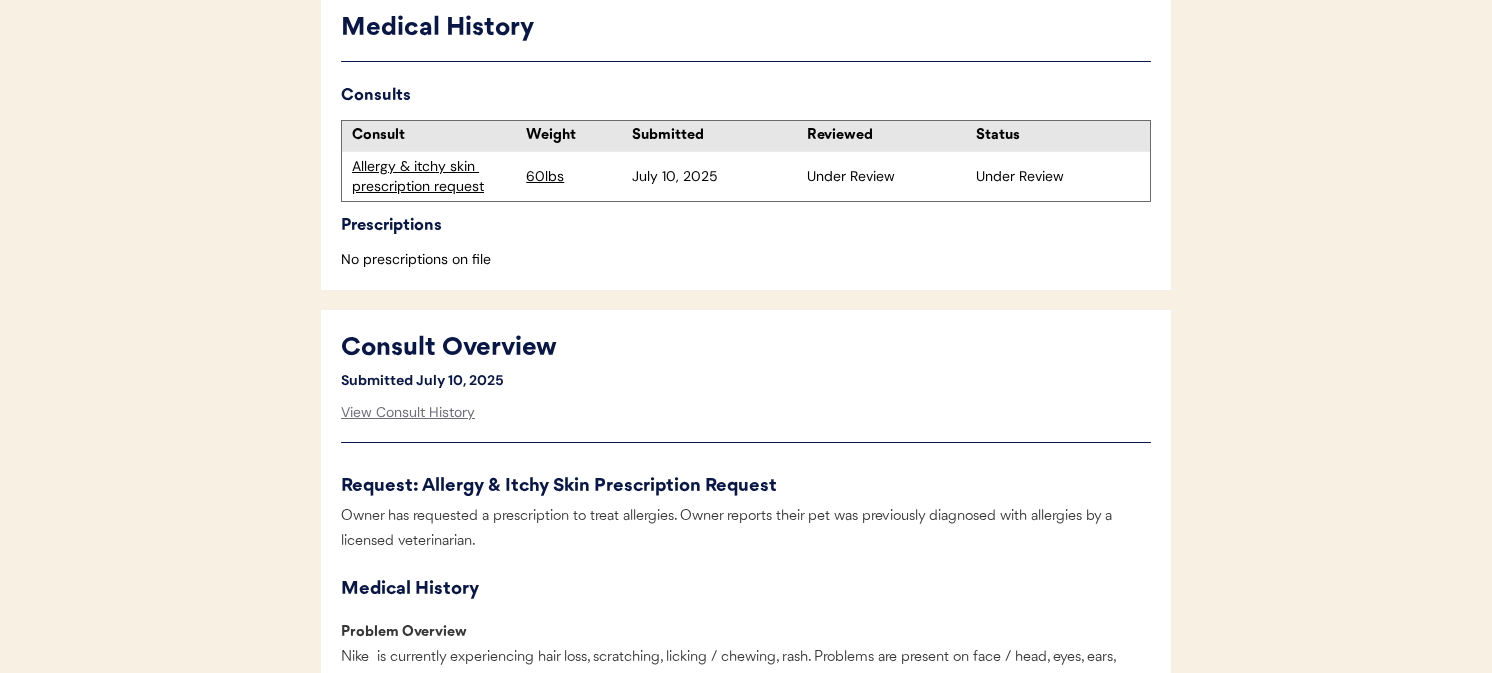 click on "Allergy & itchy skin prescription request" at bounding box center (434, 176) 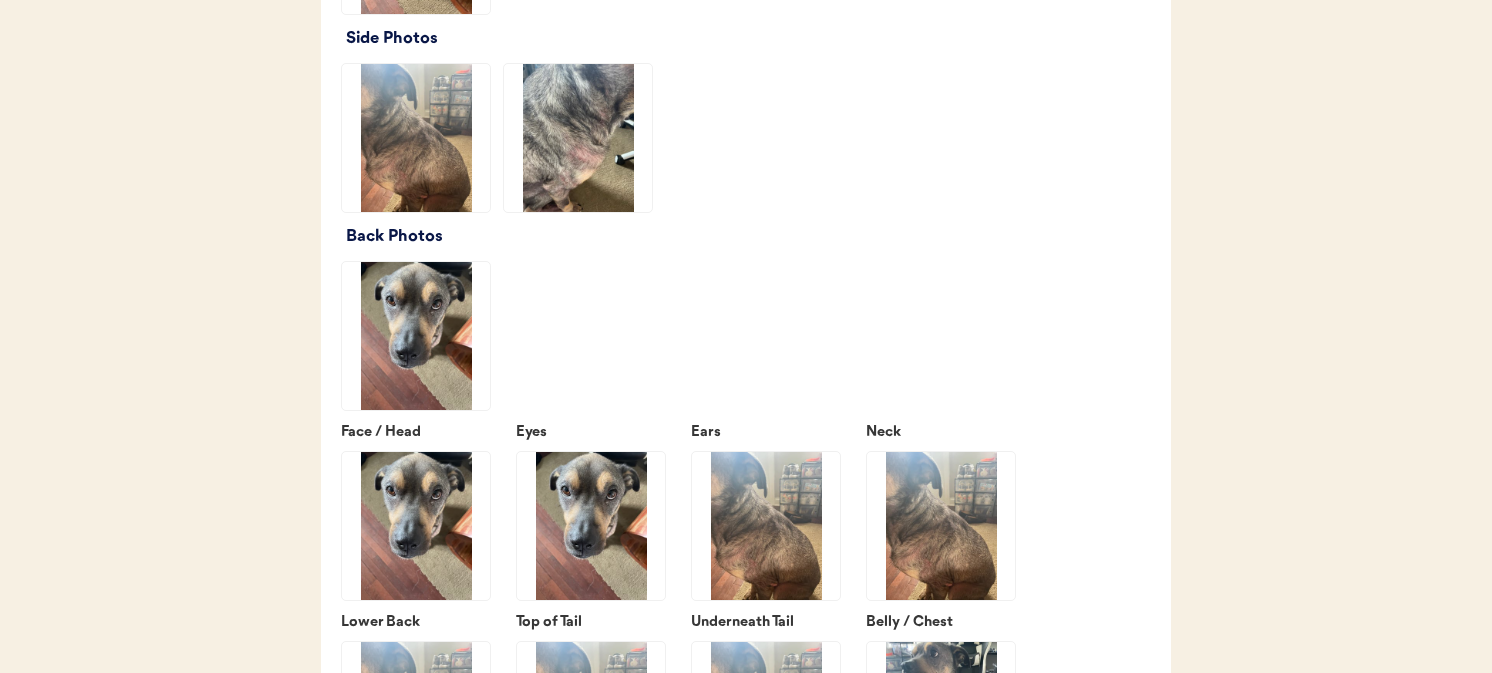 scroll, scrollTop: 2255, scrollLeft: 0, axis: vertical 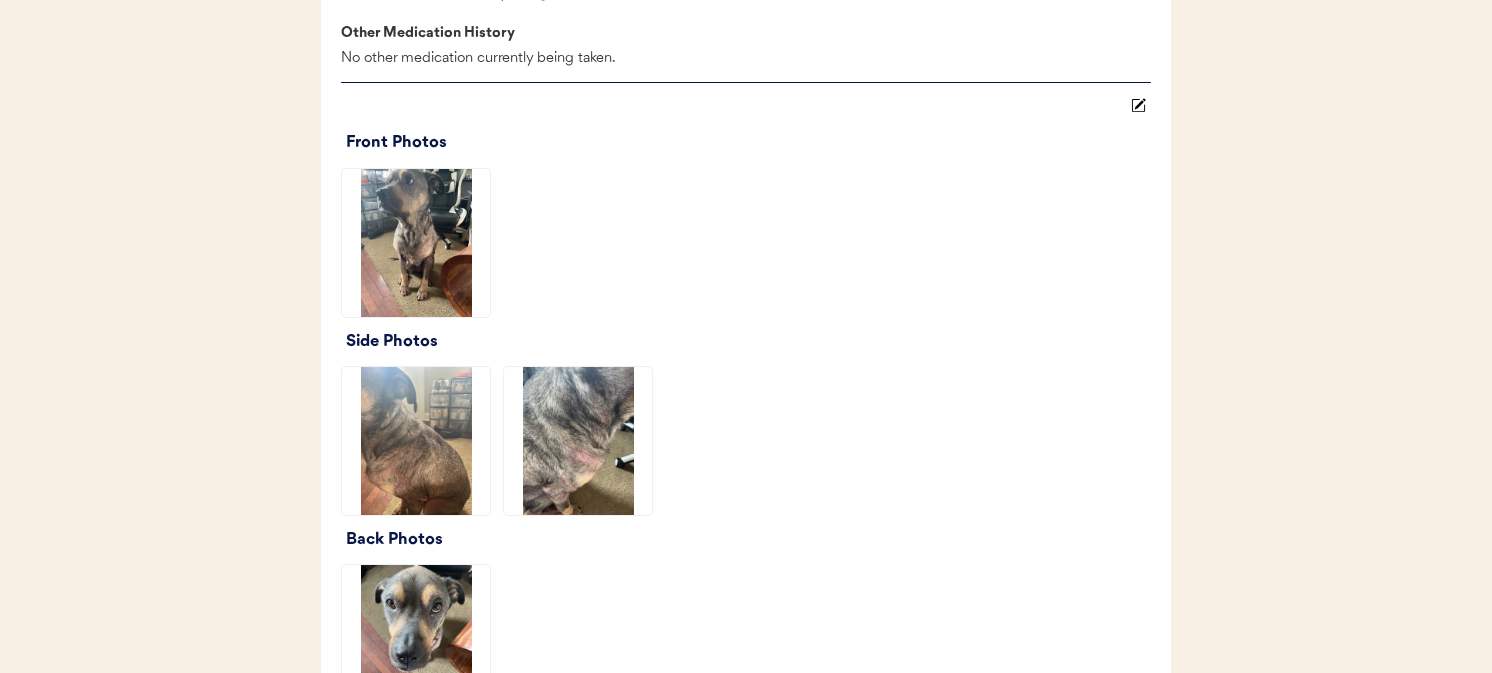 type on "It was great meeting you and NIke! As we discussed he appears to have an ear infection in his right ear and possibly a mild infection in the left. These may improve with apoquel, but there is a good chance he may need medicated ointments. You can use the ear meds you already have to see if that starts helping. You can also try picking up Zymox Otic with hydrocortisone over the counter to help treat his ear infections, but if he doesn't show improvement fairly quickly you will likely want to have him seen by an in-person vet to get more prescription ear medication.
Here is the link to Zymox: https://amzn.to/3HyH364
This is an enzymatic ear lotion that helps eat away at wax and biofilm, allowing your pup's immune system to more easily fight ear infections. It only helps with mild infections, so if it's not working for you or there is a lot of discharge, schedule a time to have your pup checked by a veterinarian." 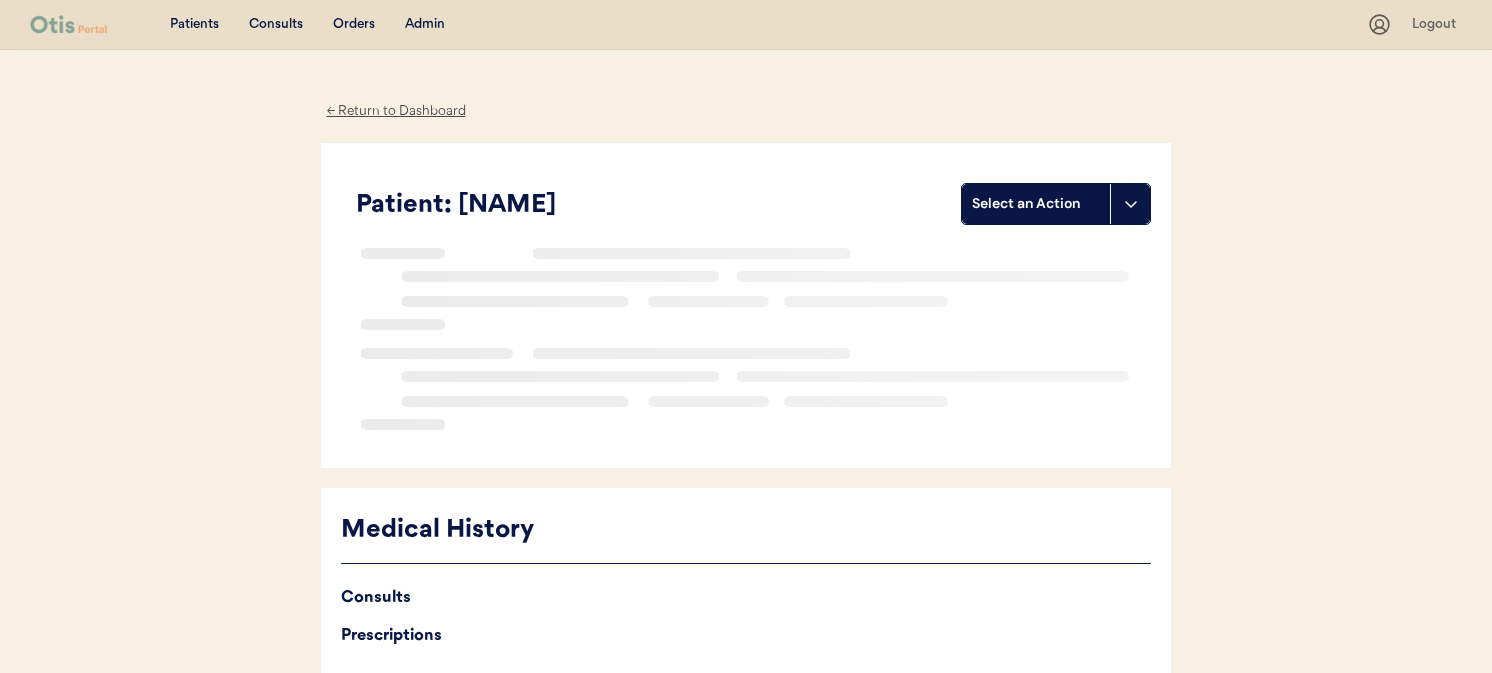 scroll, scrollTop: 0, scrollLeft: 0, axis: both 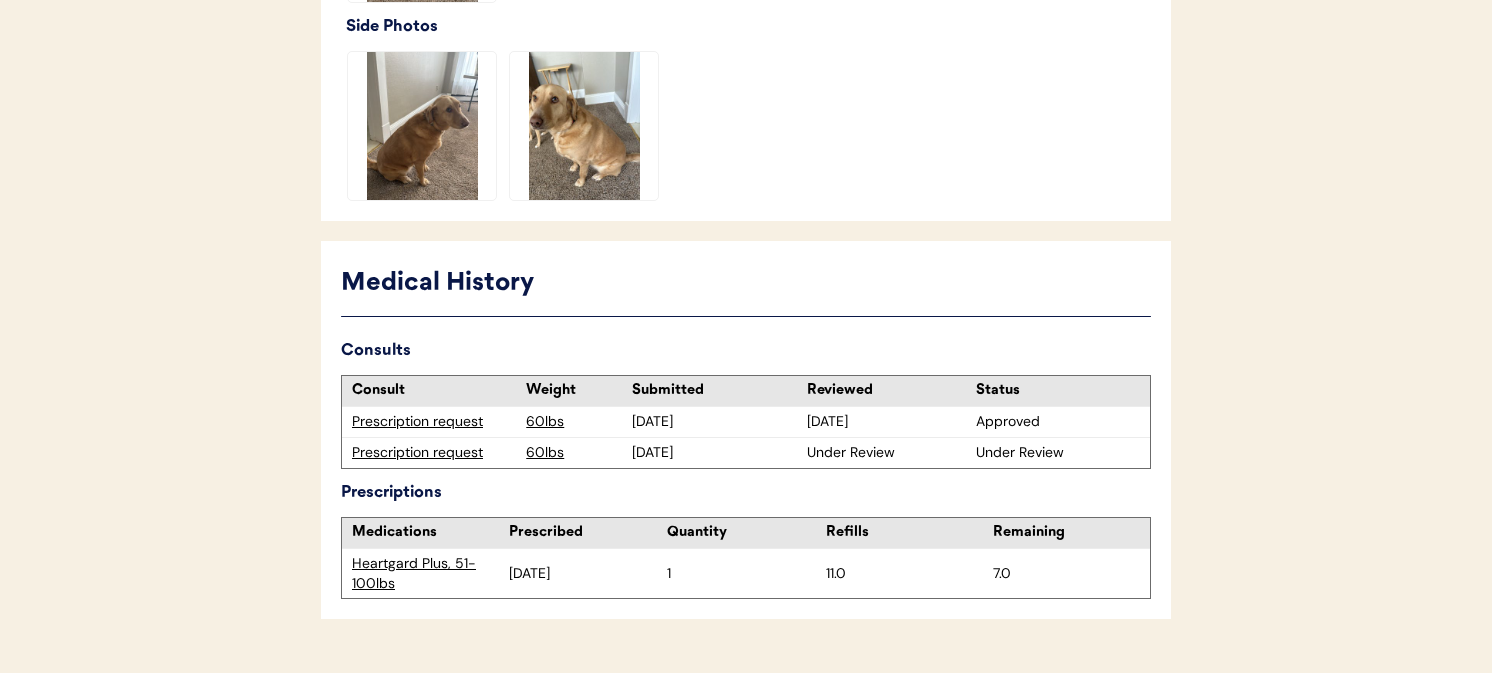click on "Heartgard Plus, 51-100lbs" at bounding box center (430, 573) 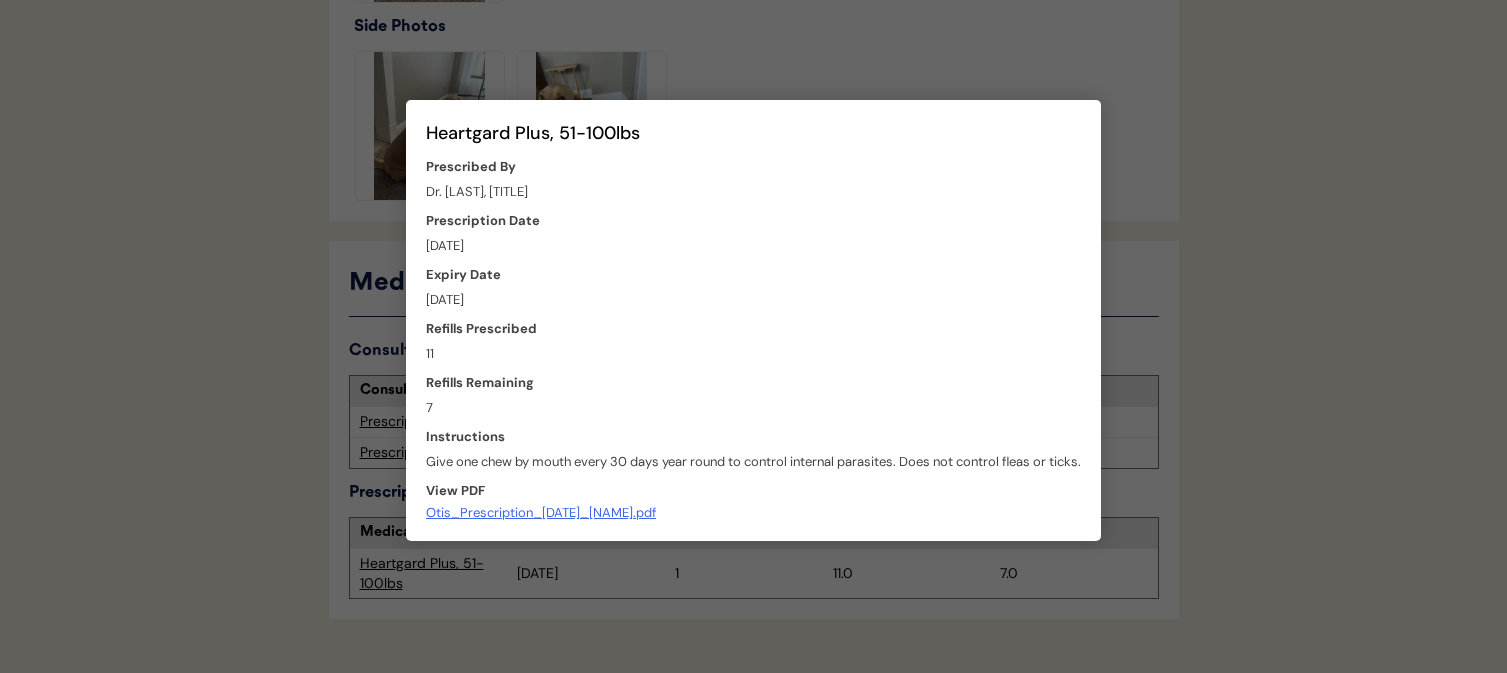 click at bounding box center (753, 336) 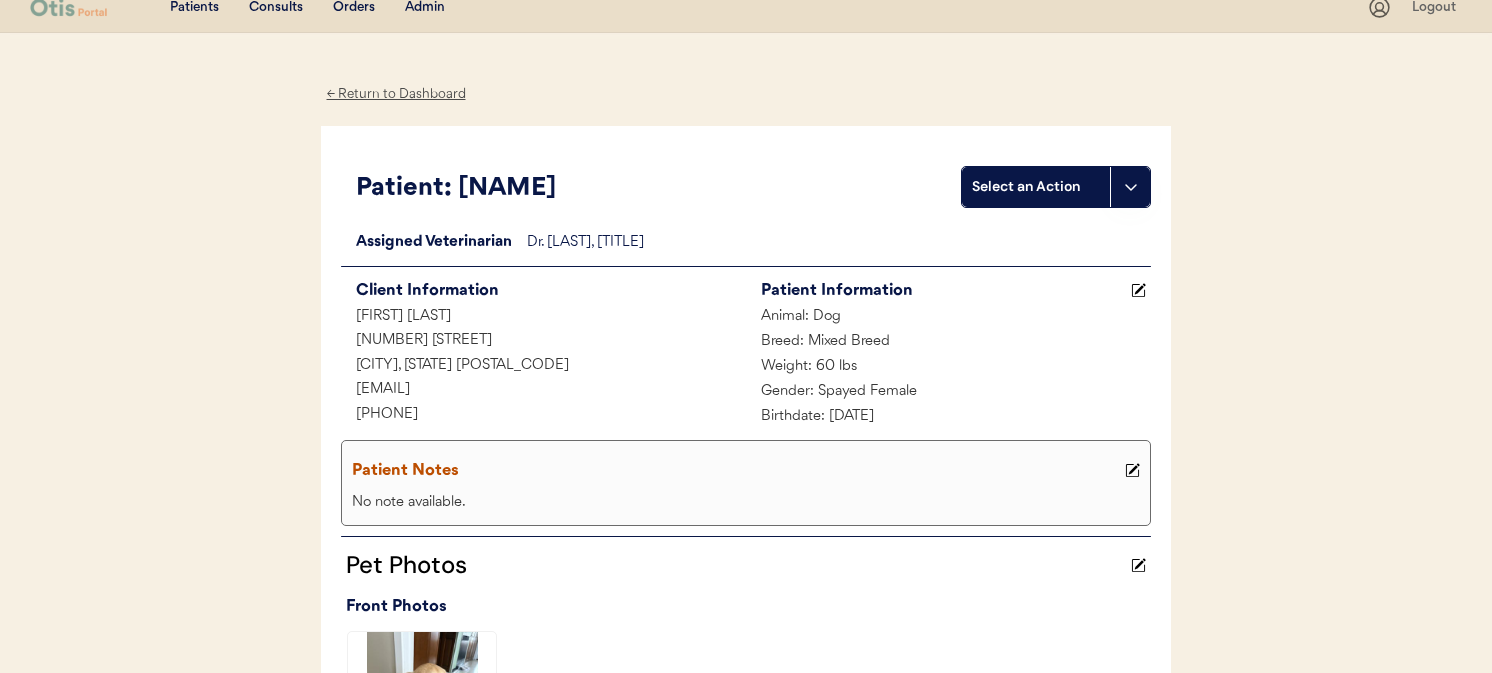 scroll, scrollTop: 0, scrollLeft: 0, axis: both 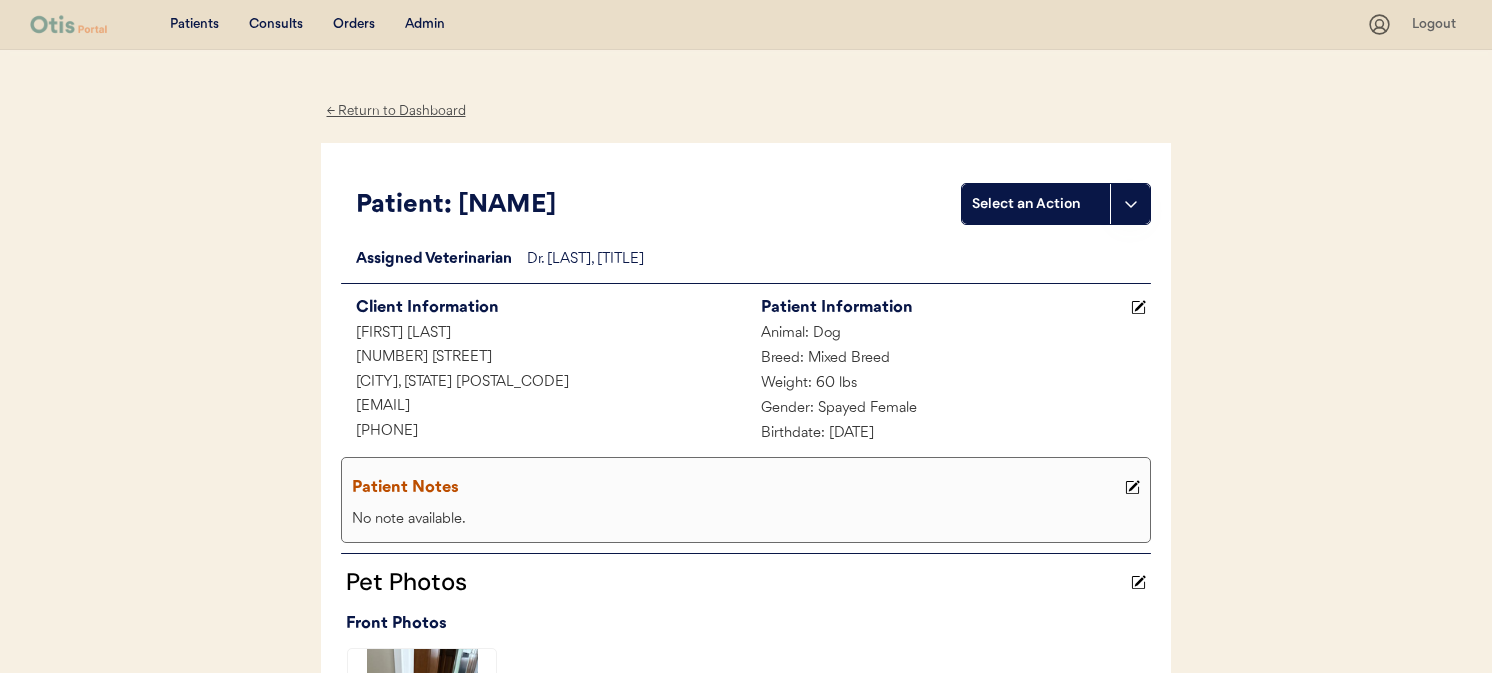 click on "Admin" at bounding box center [425, 25] 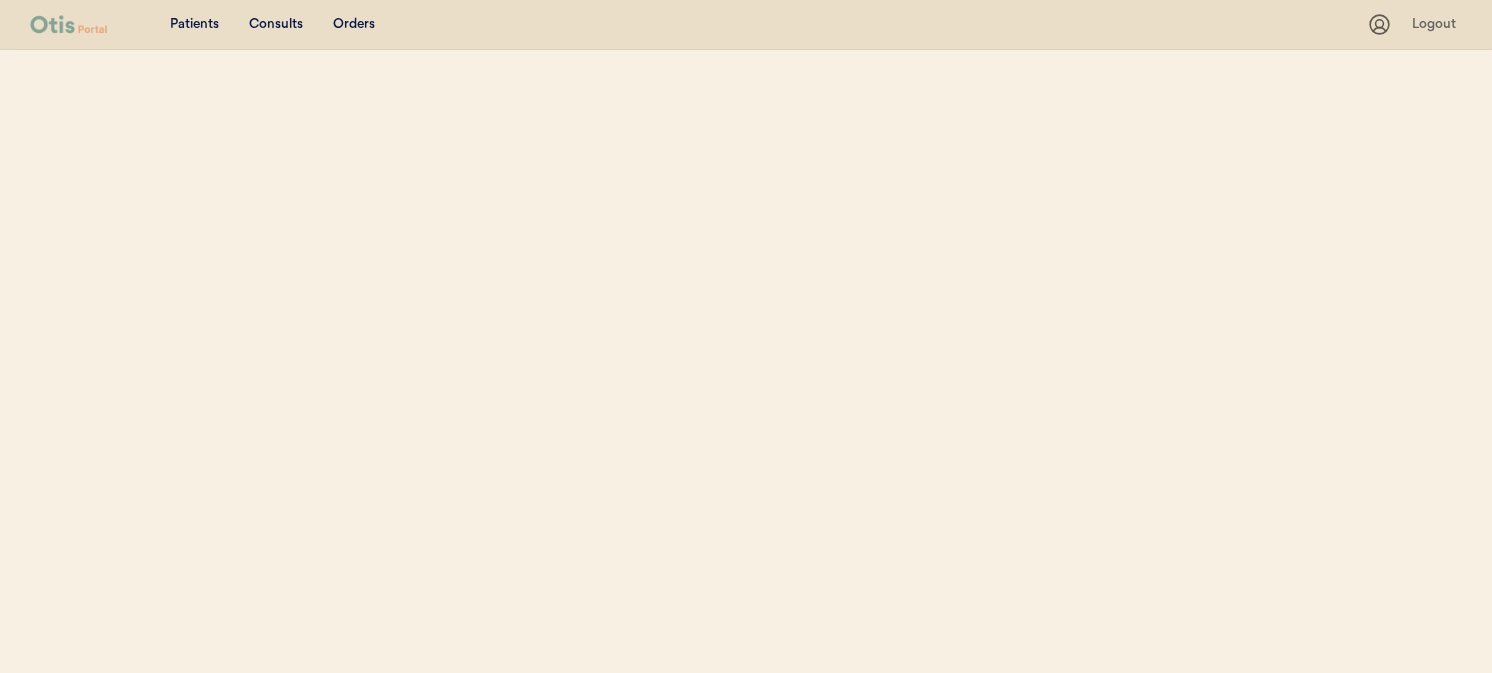 scroll, scrollTop: 0, scrollLeft: 0, axis: both 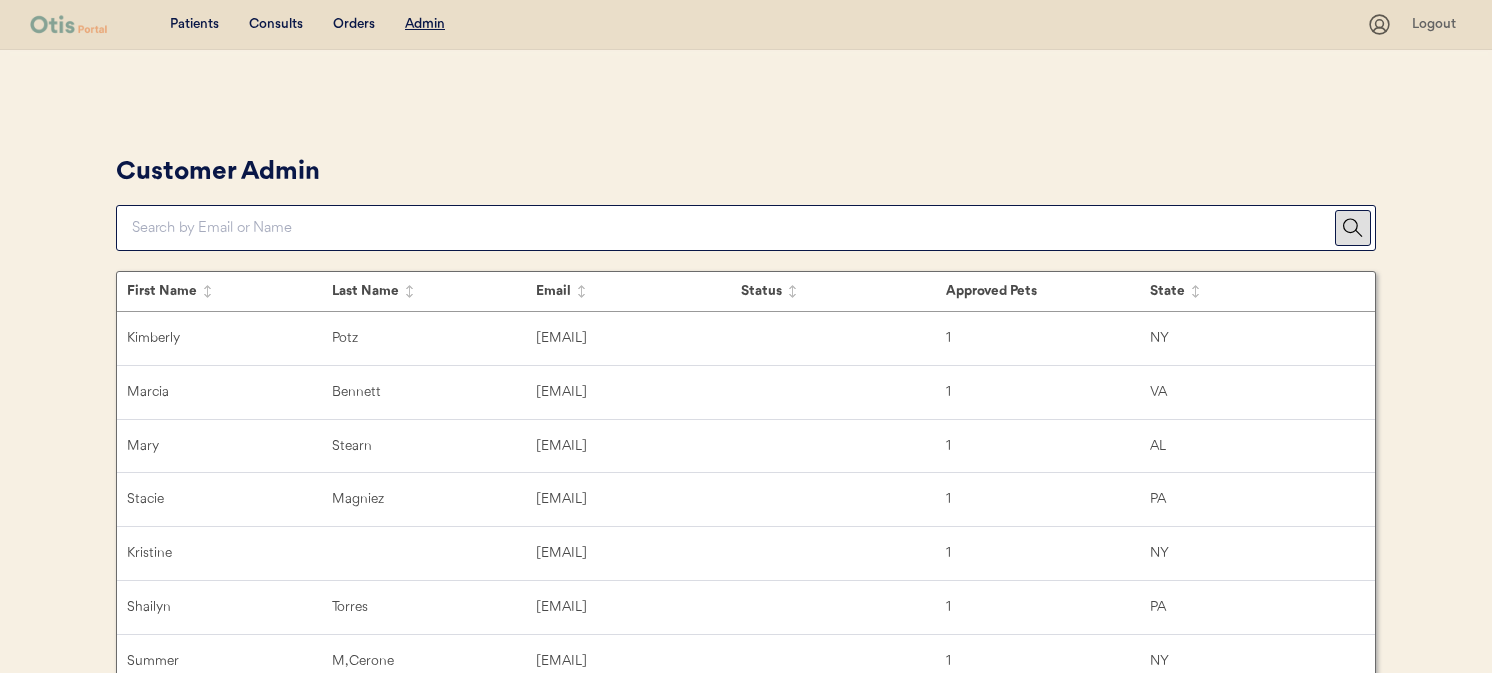 click at bounding box center (733, 228) 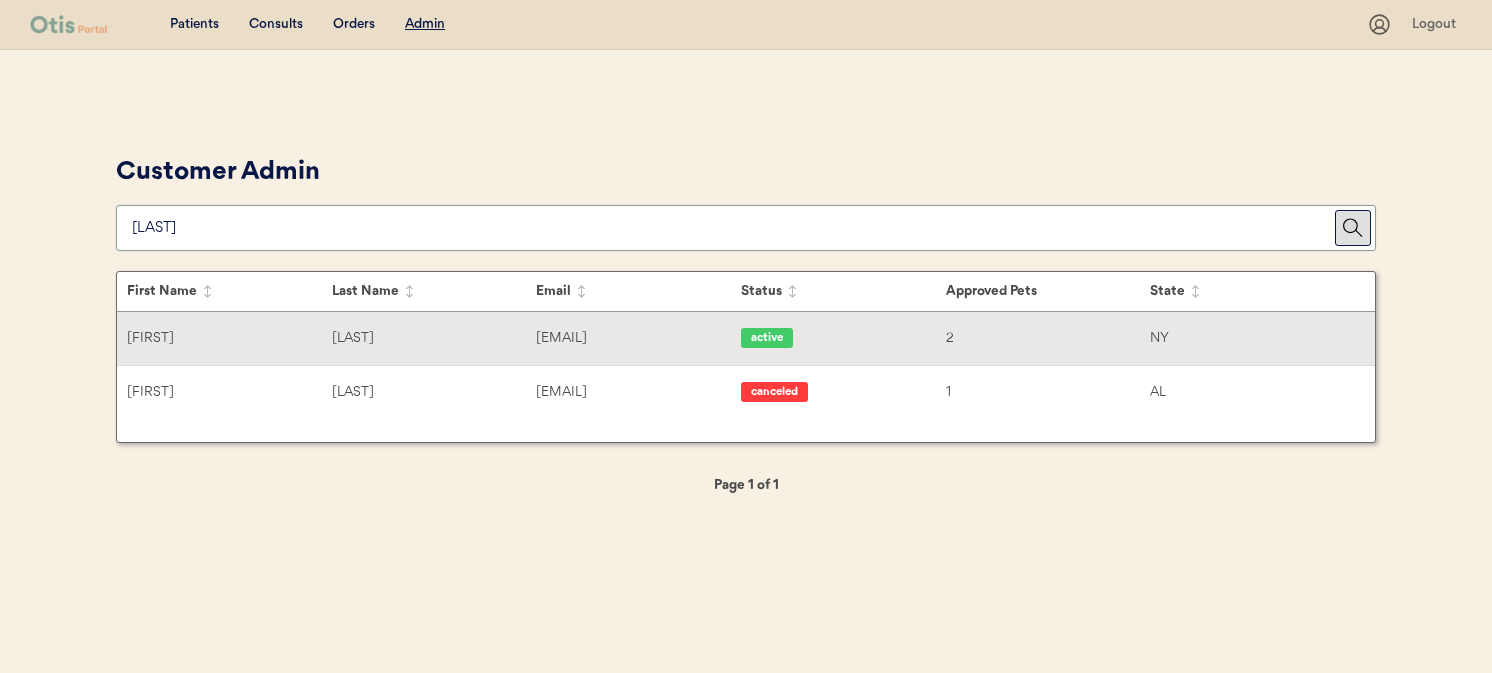 type on "[LAST]" 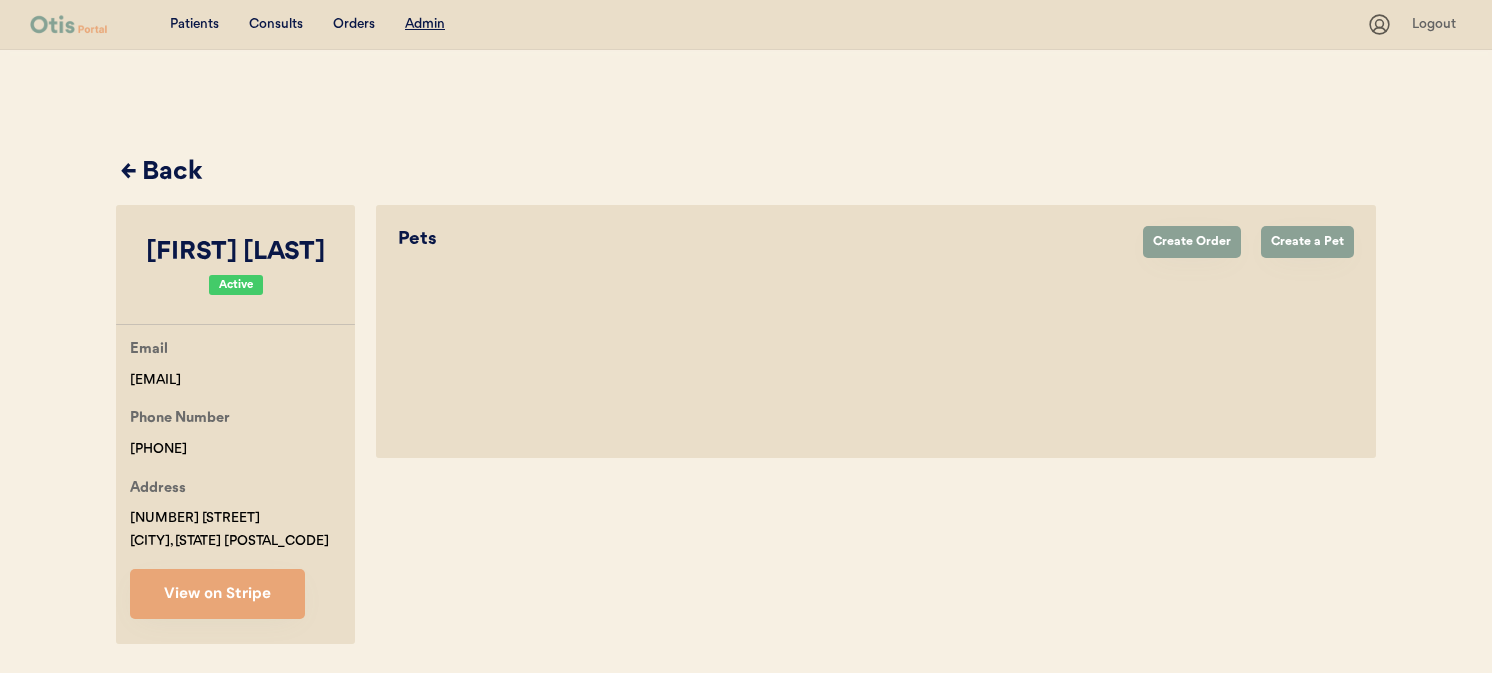 select on "true" 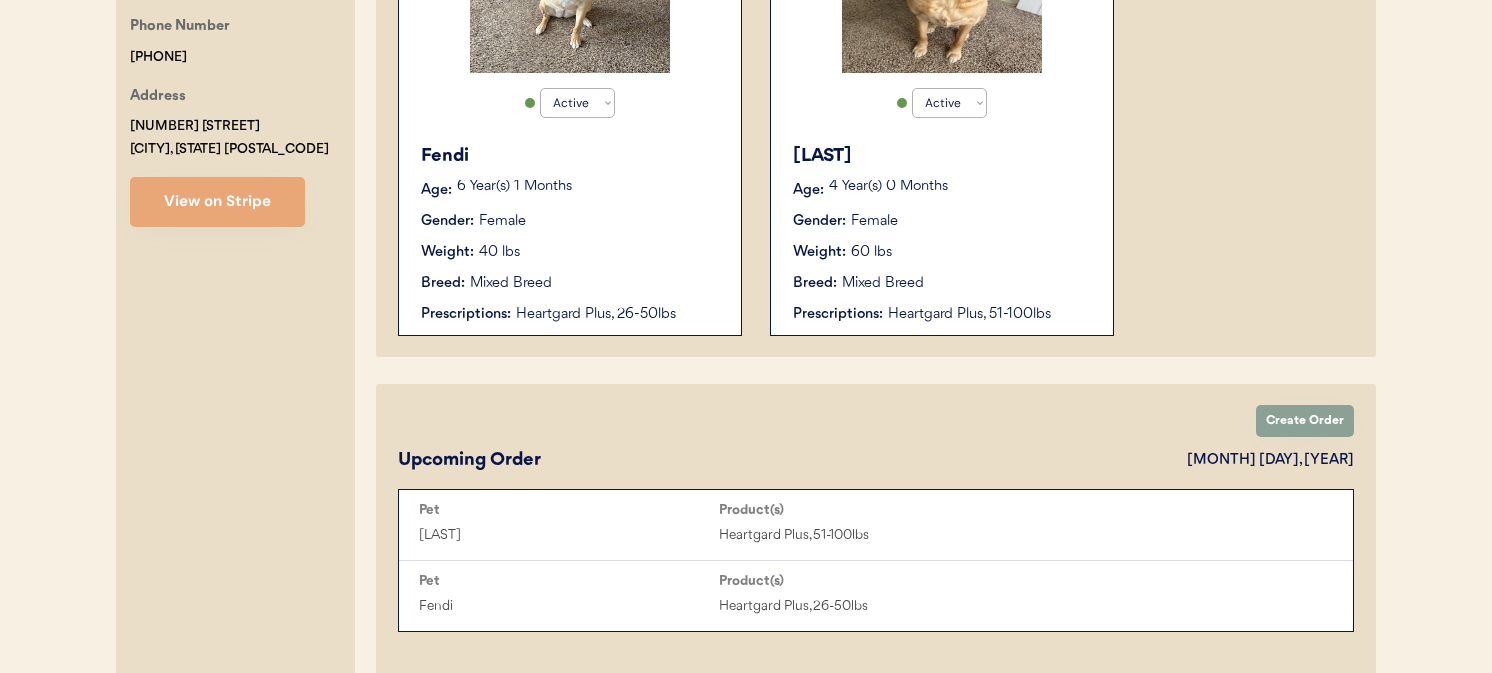 scroll, scrollTop: 306, scrollLeft: 0, axis: vertical 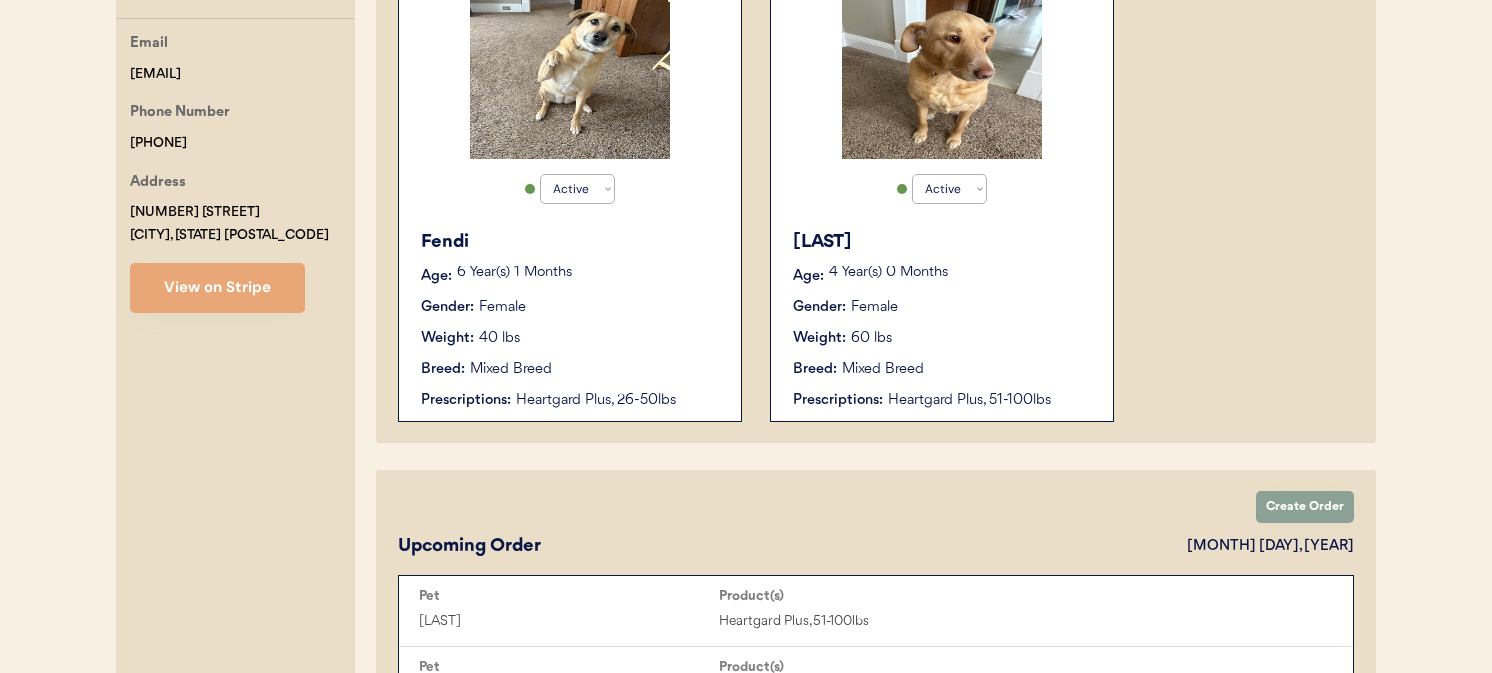 click on "Averi Age:
4 Year(s) 0 Months
Gender: Female Weight: 60 lbs Breed: Mixed Breed Prescriptions: Heartgard Plus, 51-100lbs" at bounding box center [942, 320] 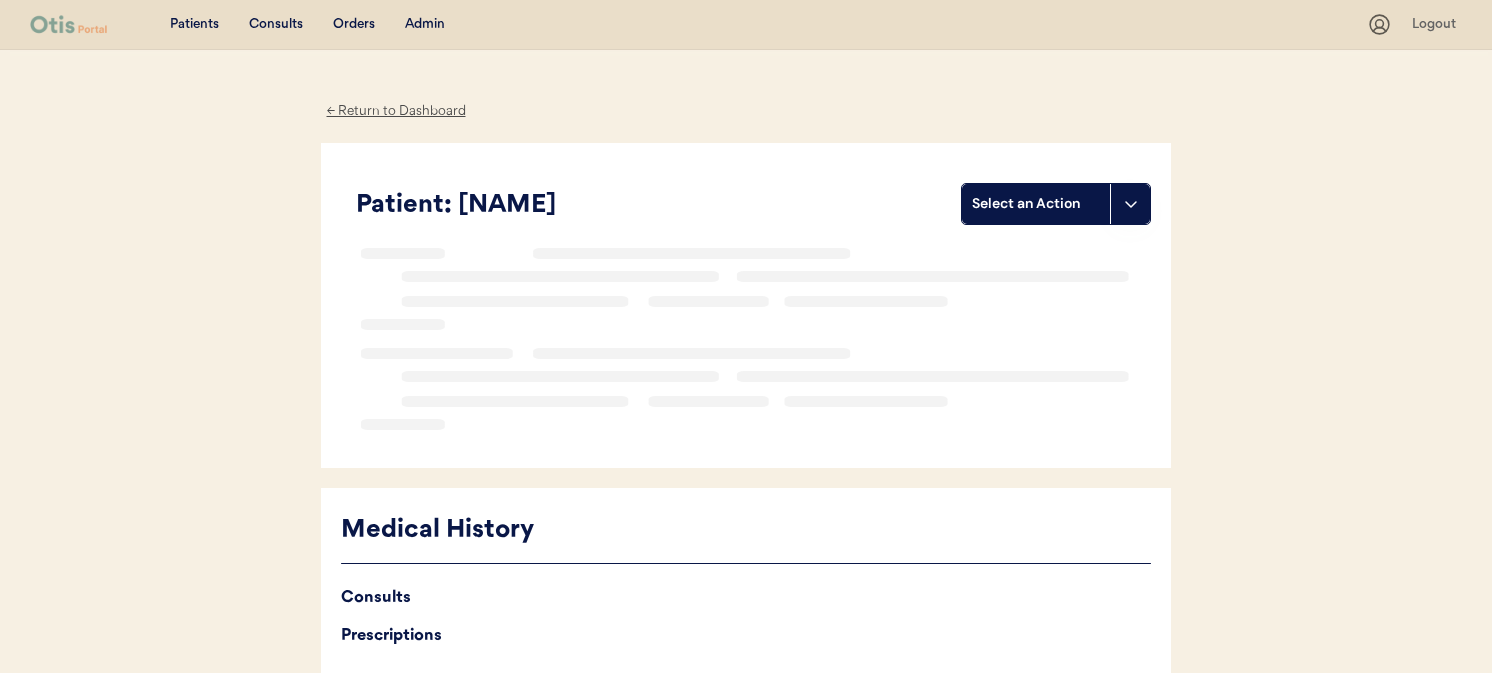 scroll, scrollTop: 0, scrollLeft: 0, axis: both 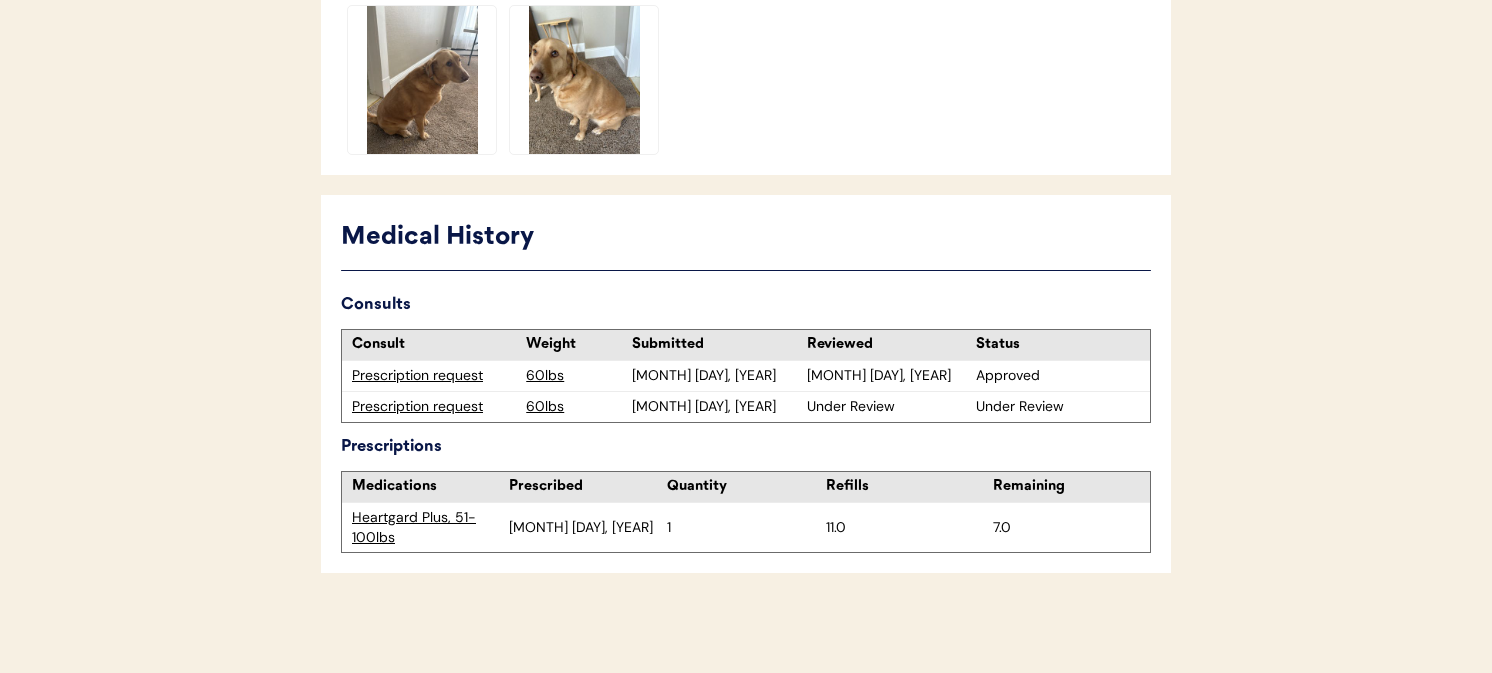 click on "Prescription request" at bounding box center [434, 376] 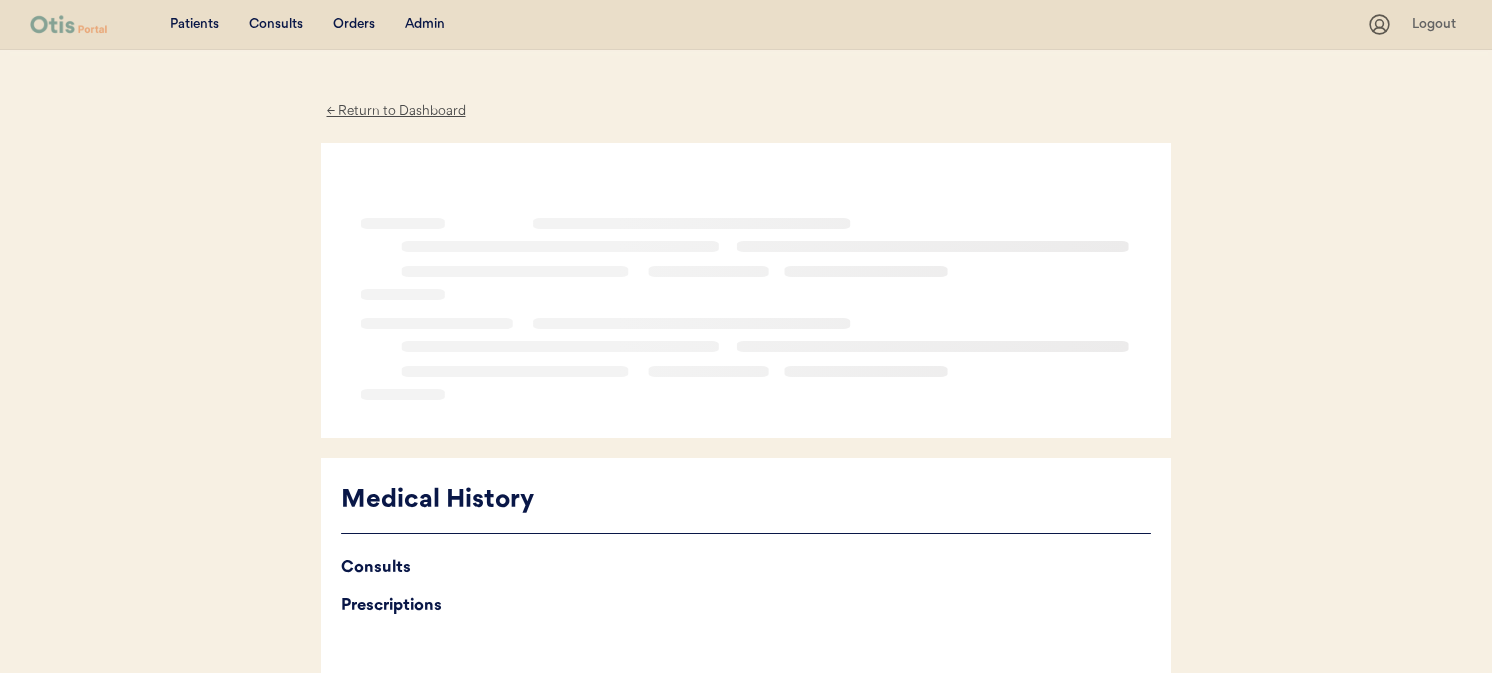 scroll, scrollTop: 0, scrollLeft: 0, axis: both 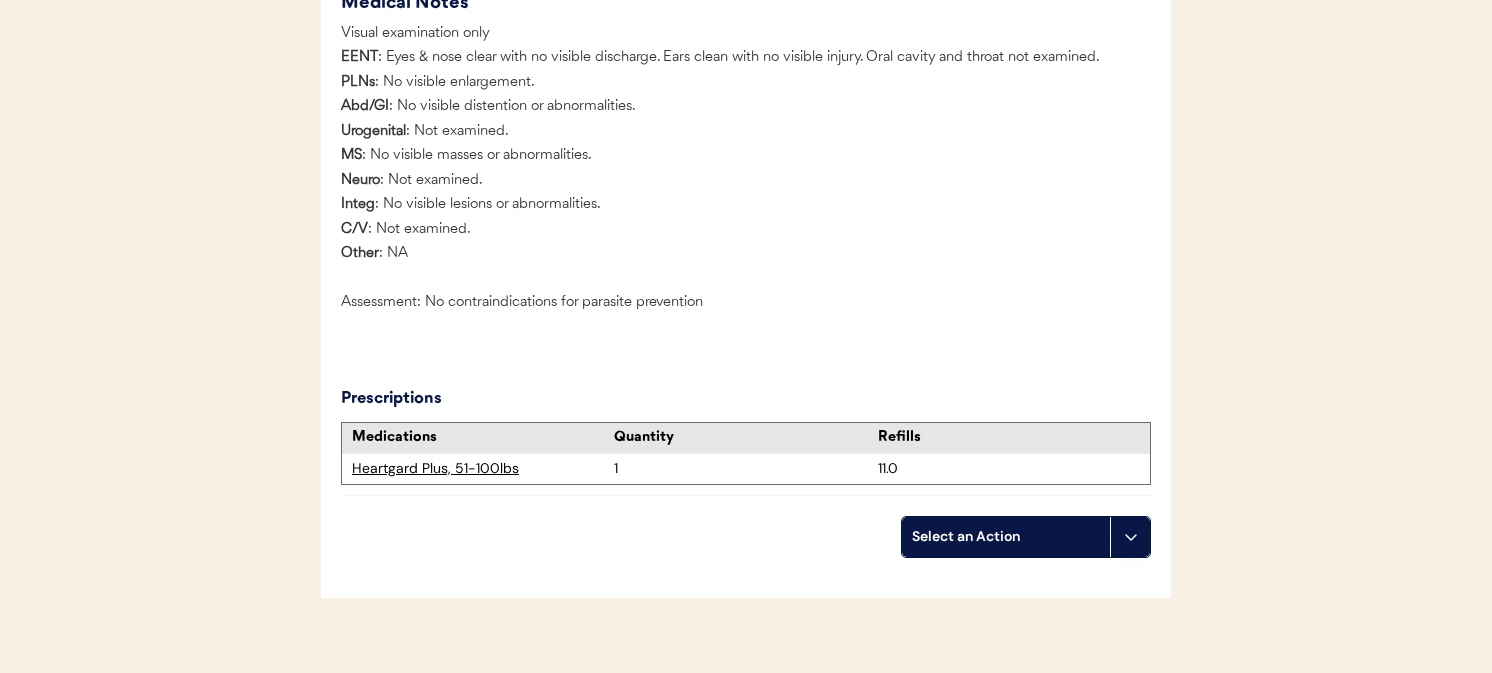 click on "Heartgard Plus, 51-100lbs" at bounding box center [483, 469] 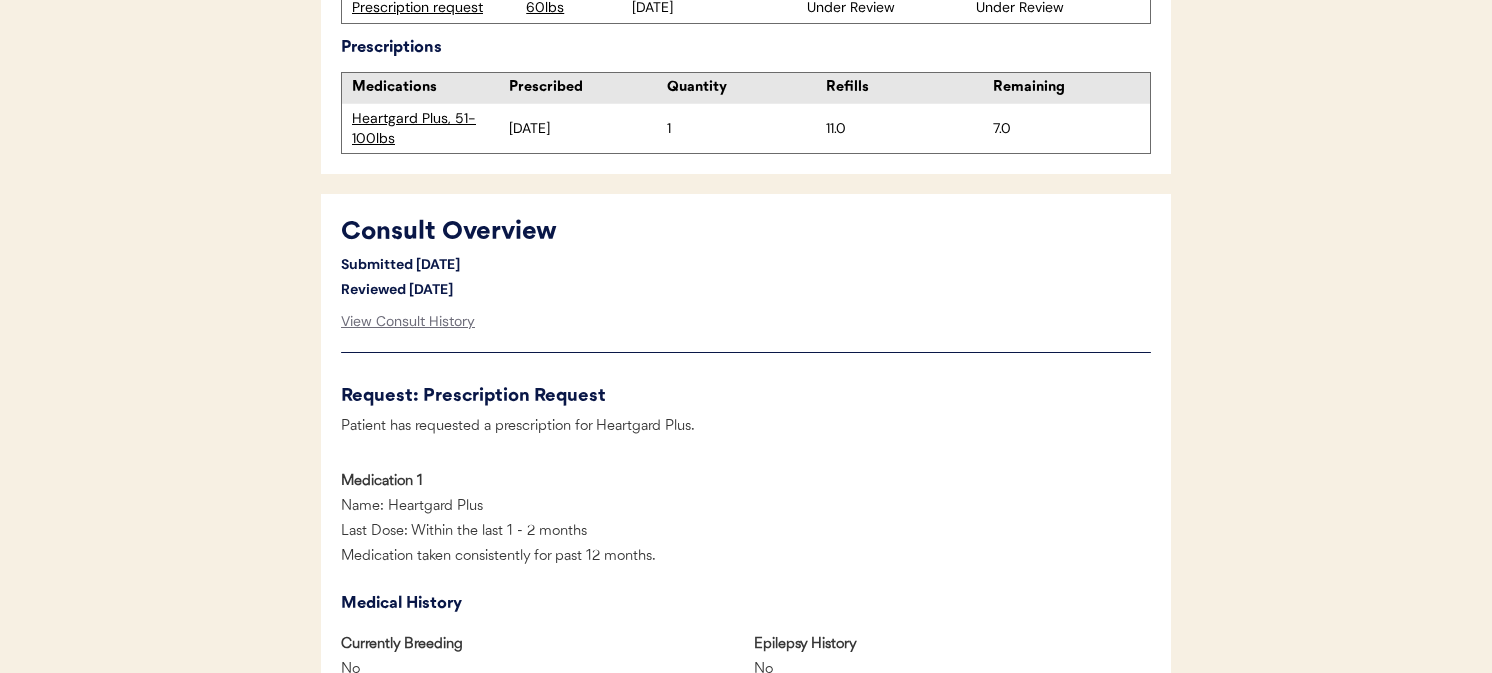 scroll, scrollTop: 872, scrollLeft: 0, axis: vertical 